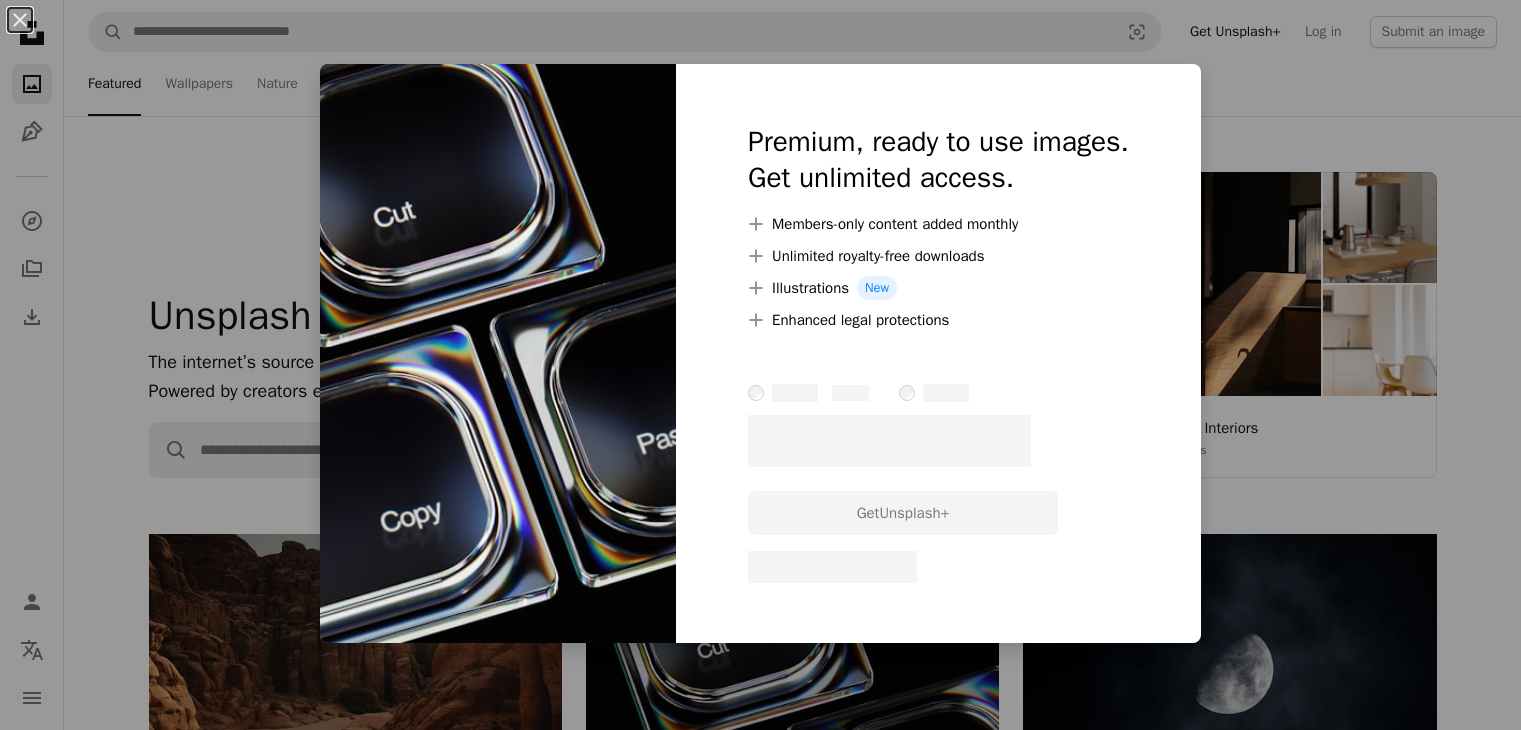 scroll, scrollTop: 600, scrollLeft: 0, axis: vertical 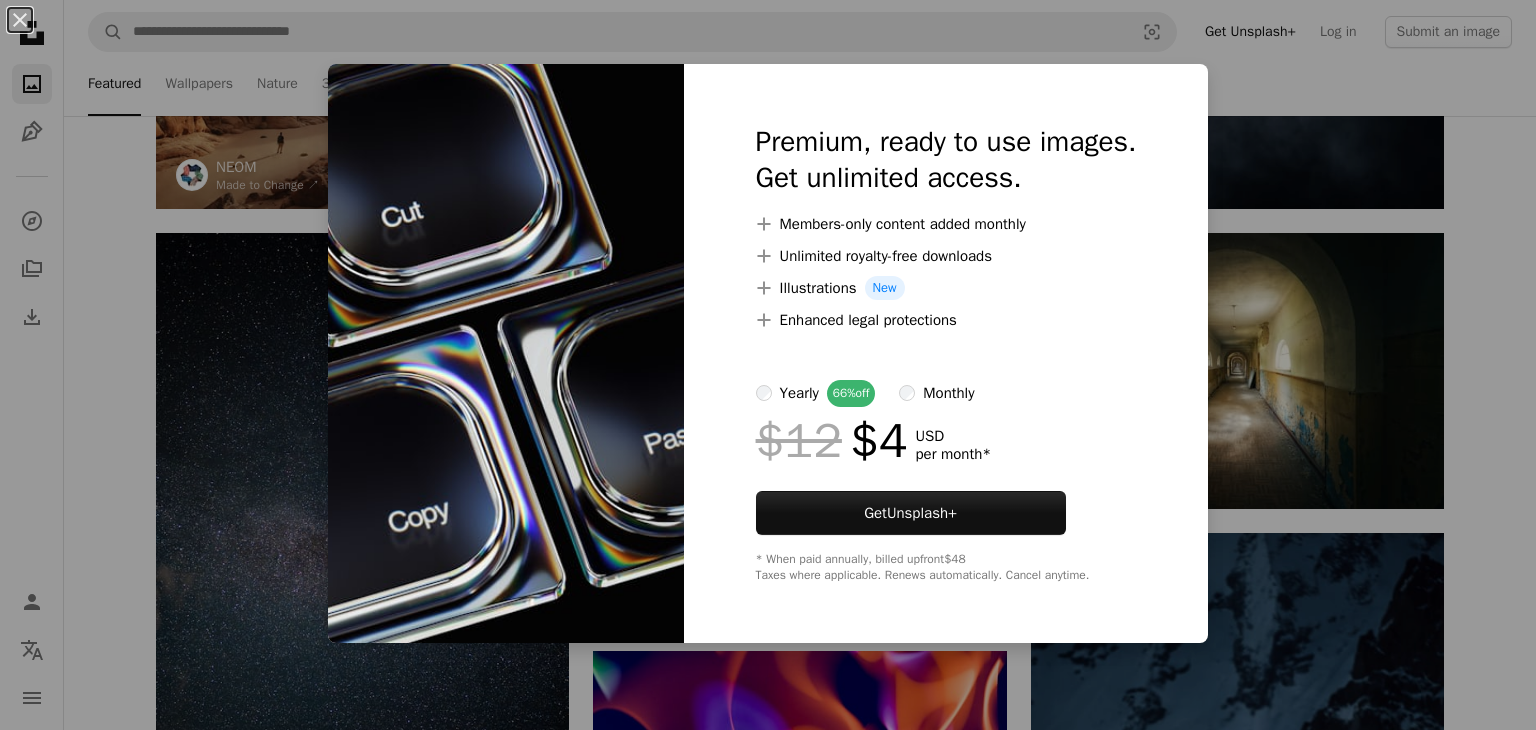 click on "An X shape Premium, ready to use images. Get unlimited access. A plus sign Members-only content added monthly A plus sign Unlimited royalty-free downloads A plus sign Illustrations  New A plus sign Enhanced legal protections yearly 66%  off monthly $12   $4 USD per month * Get  Unsplash+ * When paid annually, billed upfront  $48 Taxes where applicable. Renews automatically. Cancel anytime." at bounding box center (768, 365) 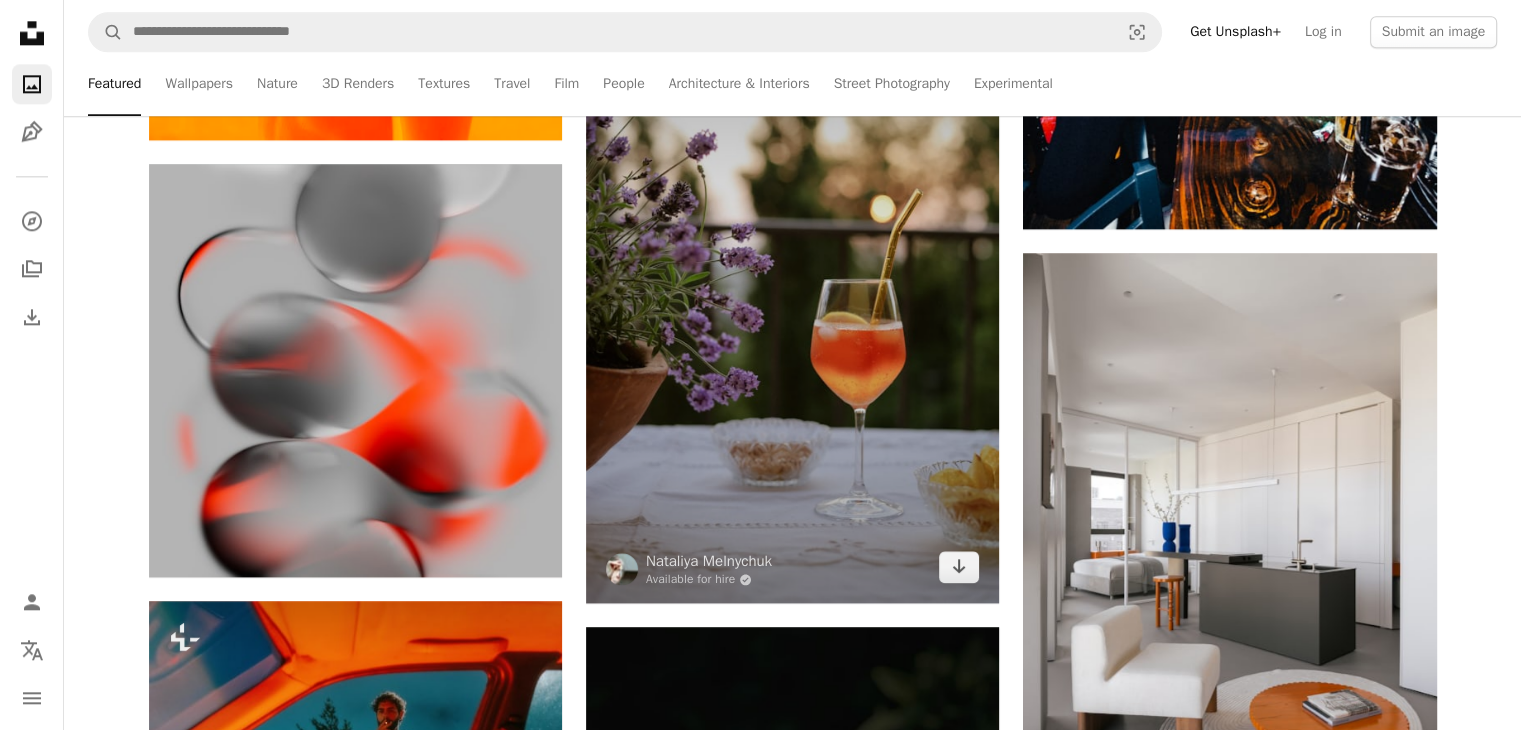 scroll, scrollTop: 2500, scrollLeft: 0, axis: vertical 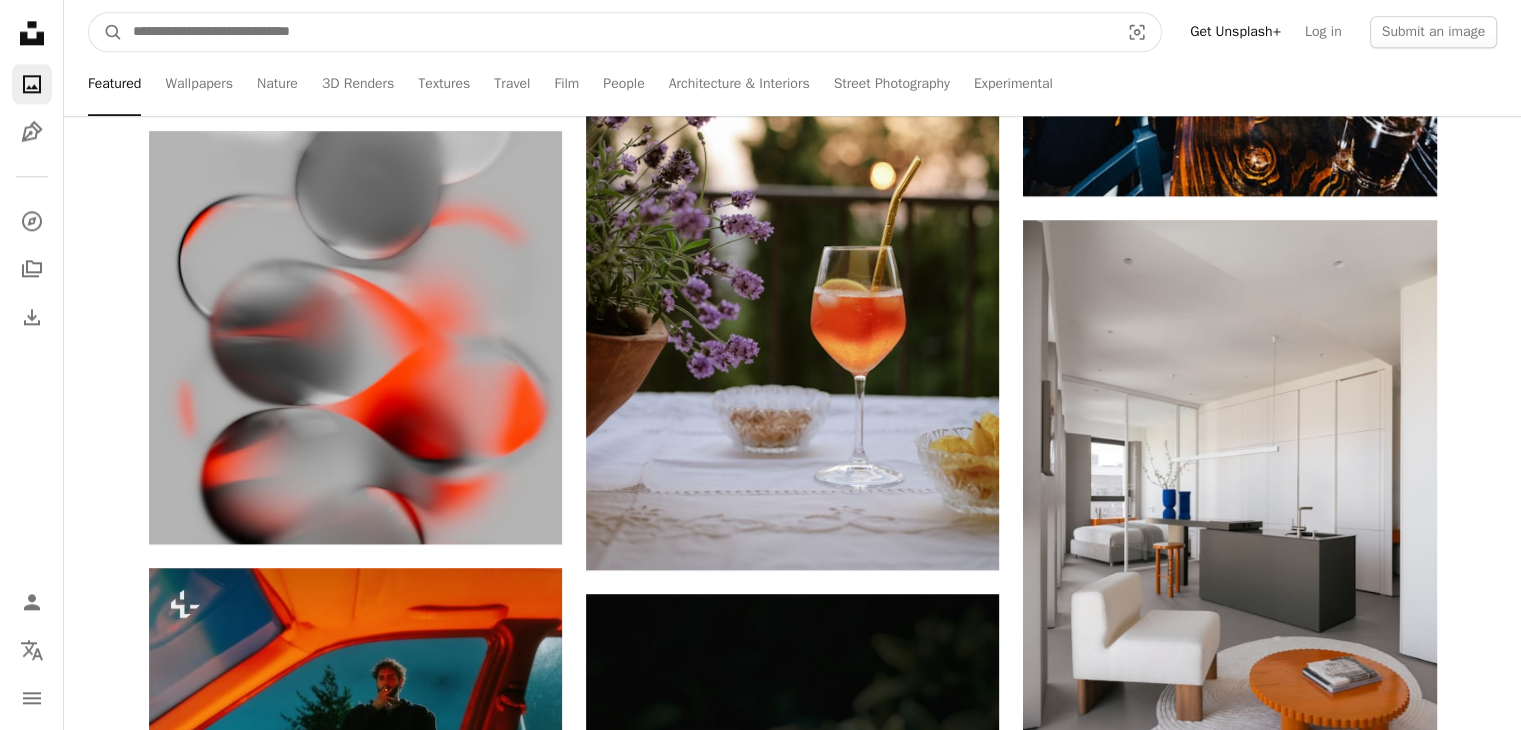 click at bounding box center (618, 32) 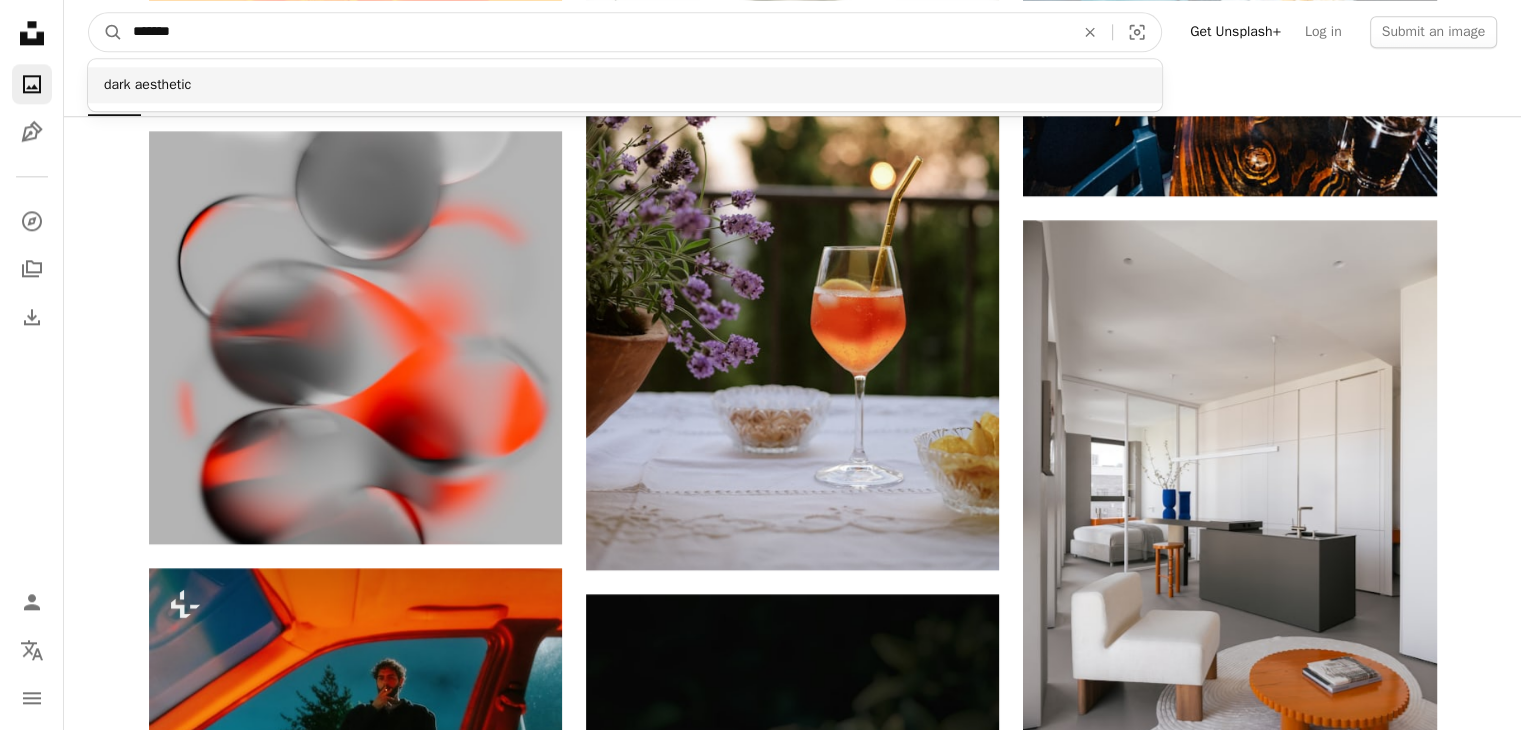 type on "*******" 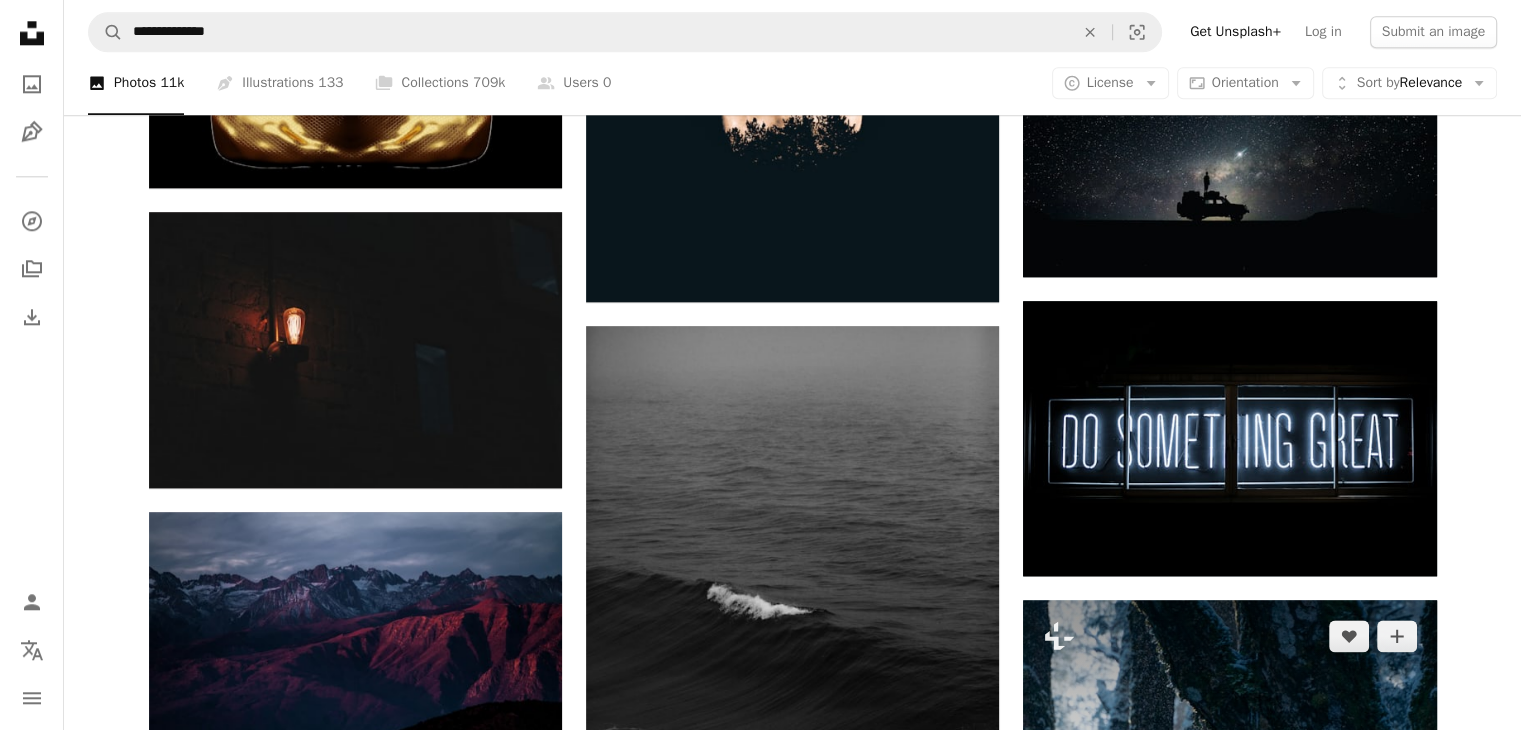 scroll, scrollTop: 2300, scrollLeft: 0, axis: vertical 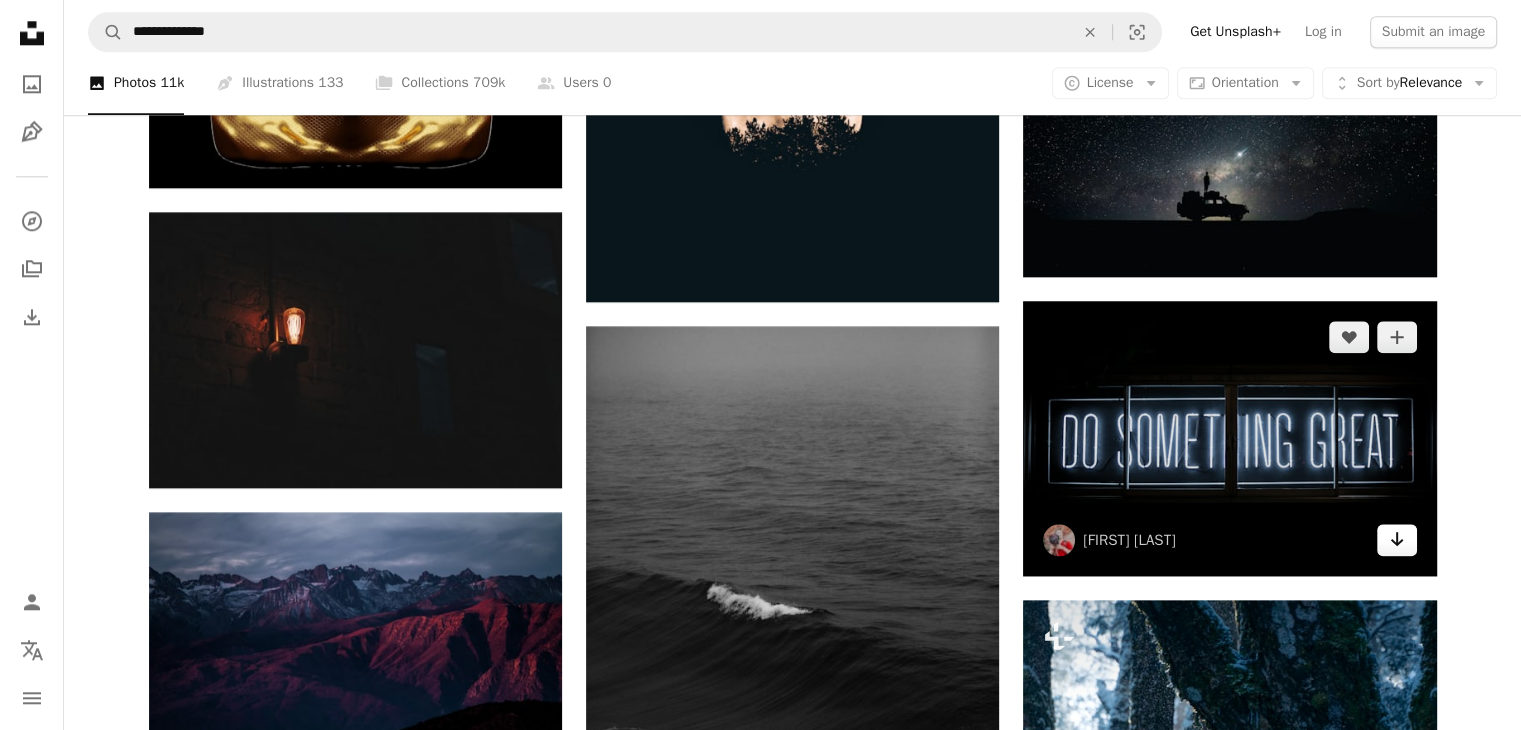 click on "Arrow pointing down" 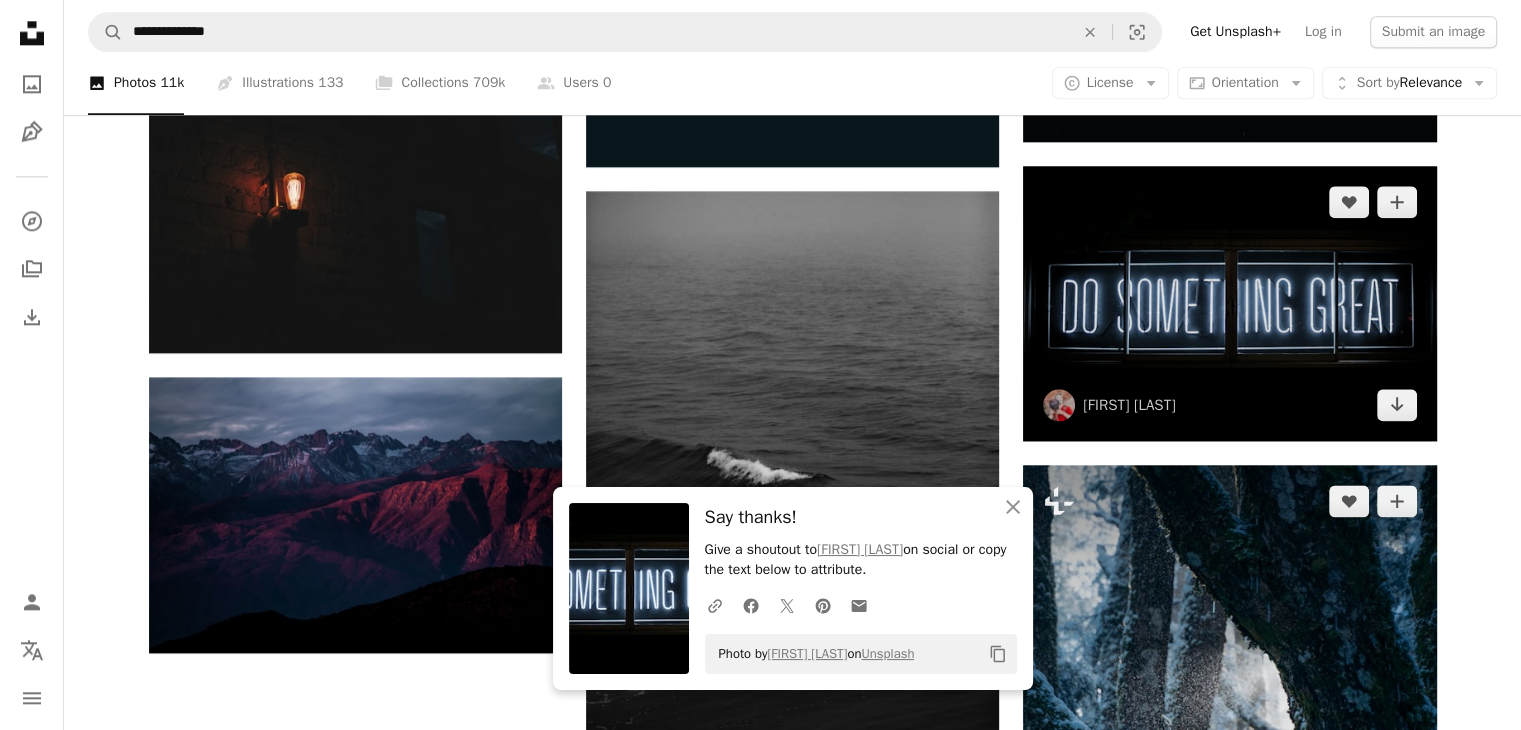 scroll, scrollTop: 2400, scrollLeft: 0, axis: vertical 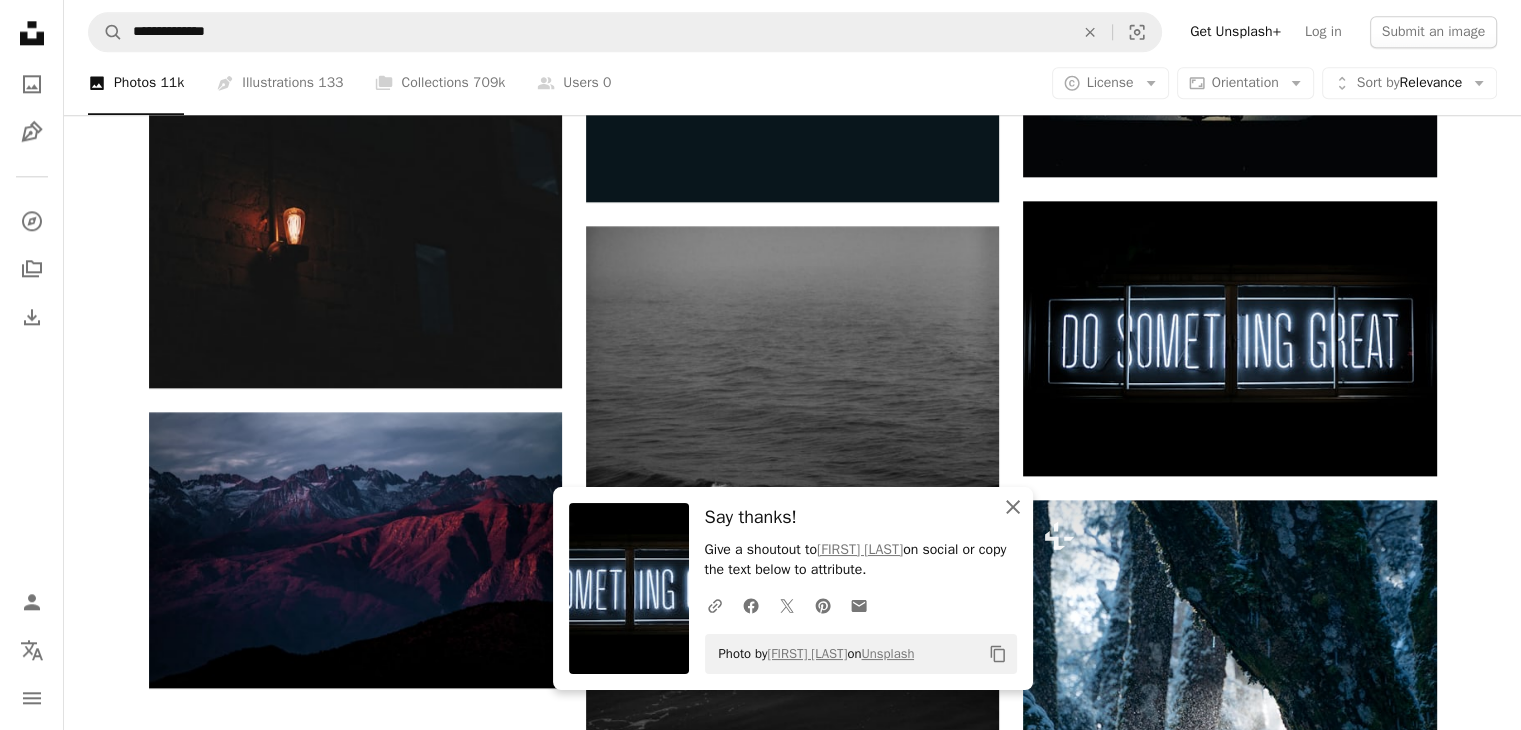 click on "An X shape" 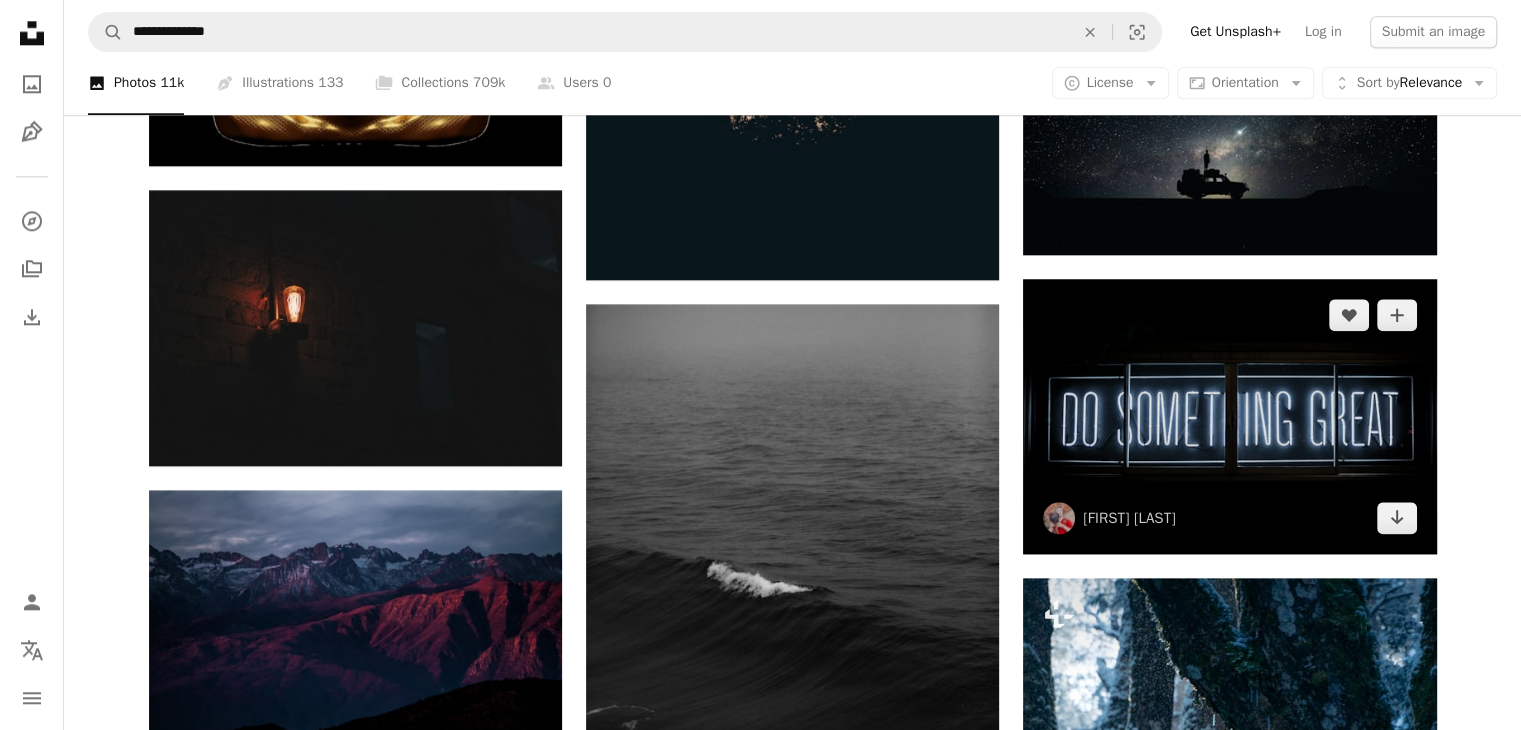 scroll, scrollTop: 2200, scrollLeft: 0, axis: vertical 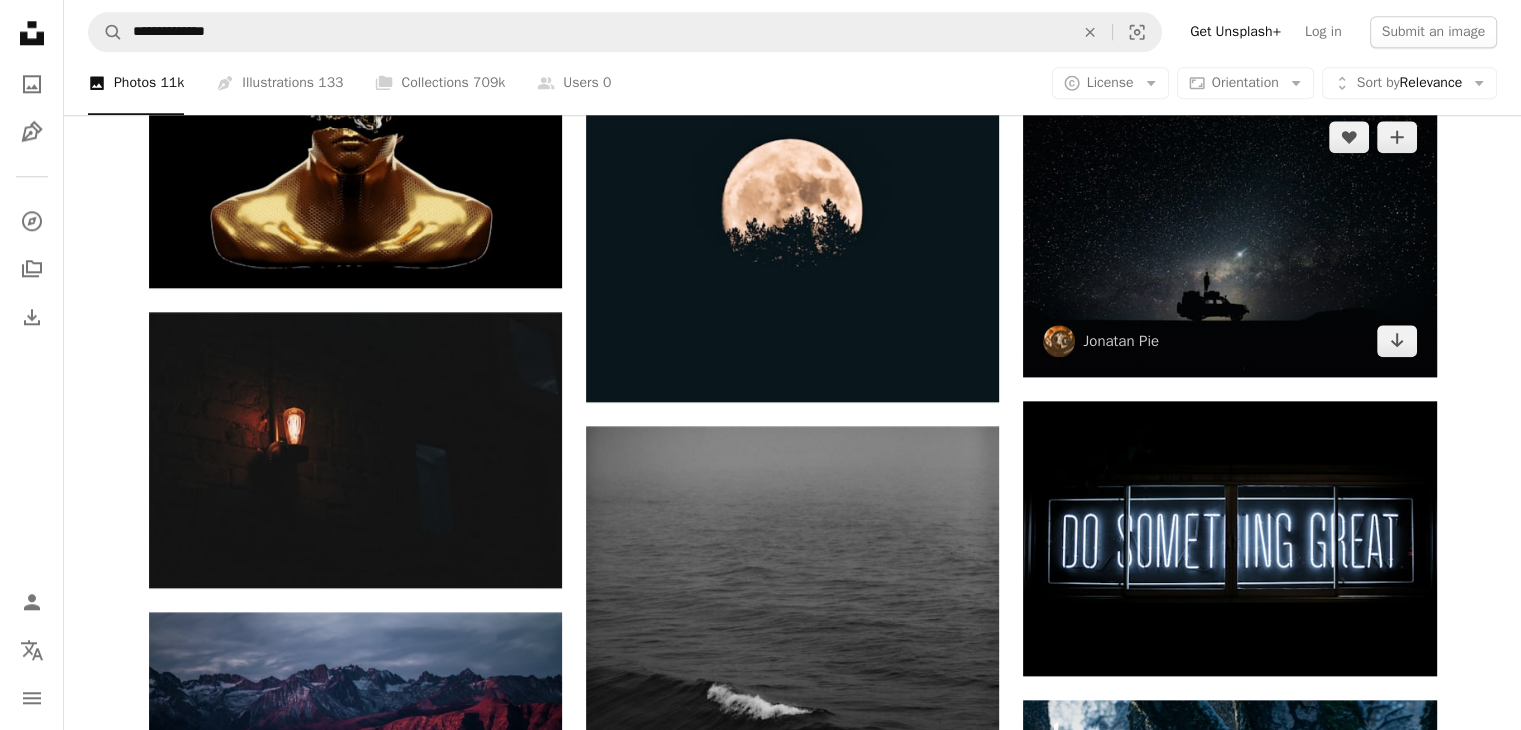 click at bounding box center [1229, 239] 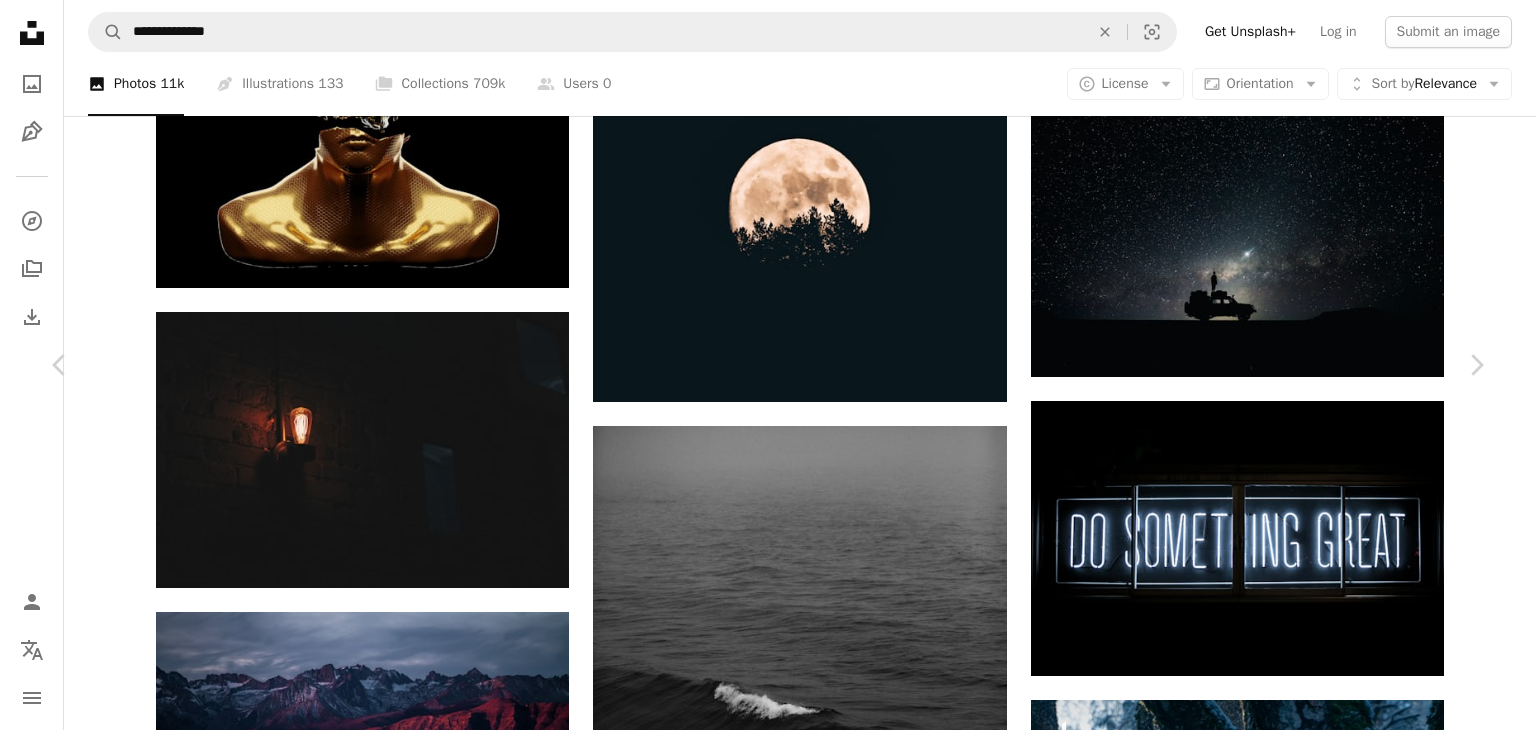 click on "Download free" at bounding box center [1287, 2181] 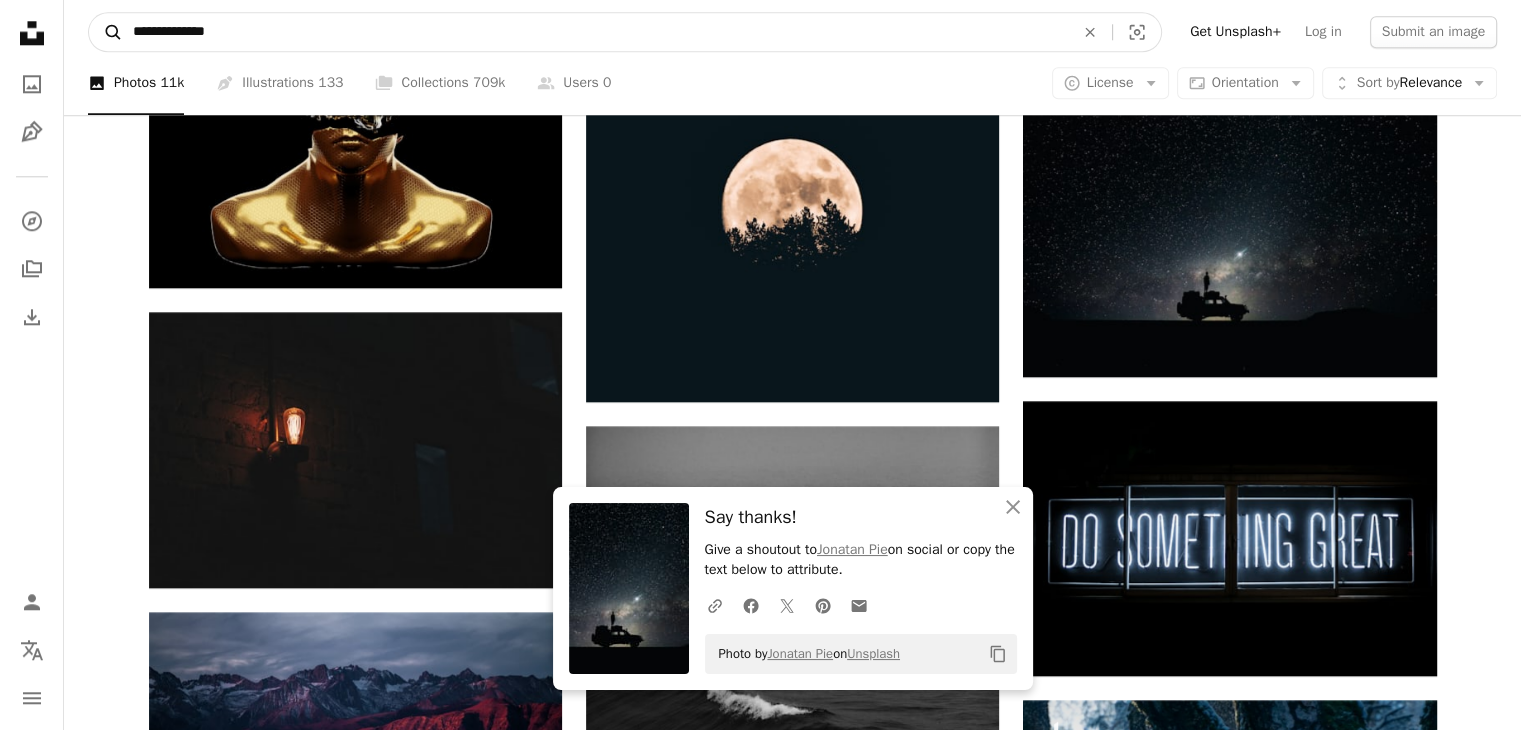 drag, startPoint x: 160, startPoint y: 31, endPoint x: 116, endPoint y: 32, distance: 44.011364 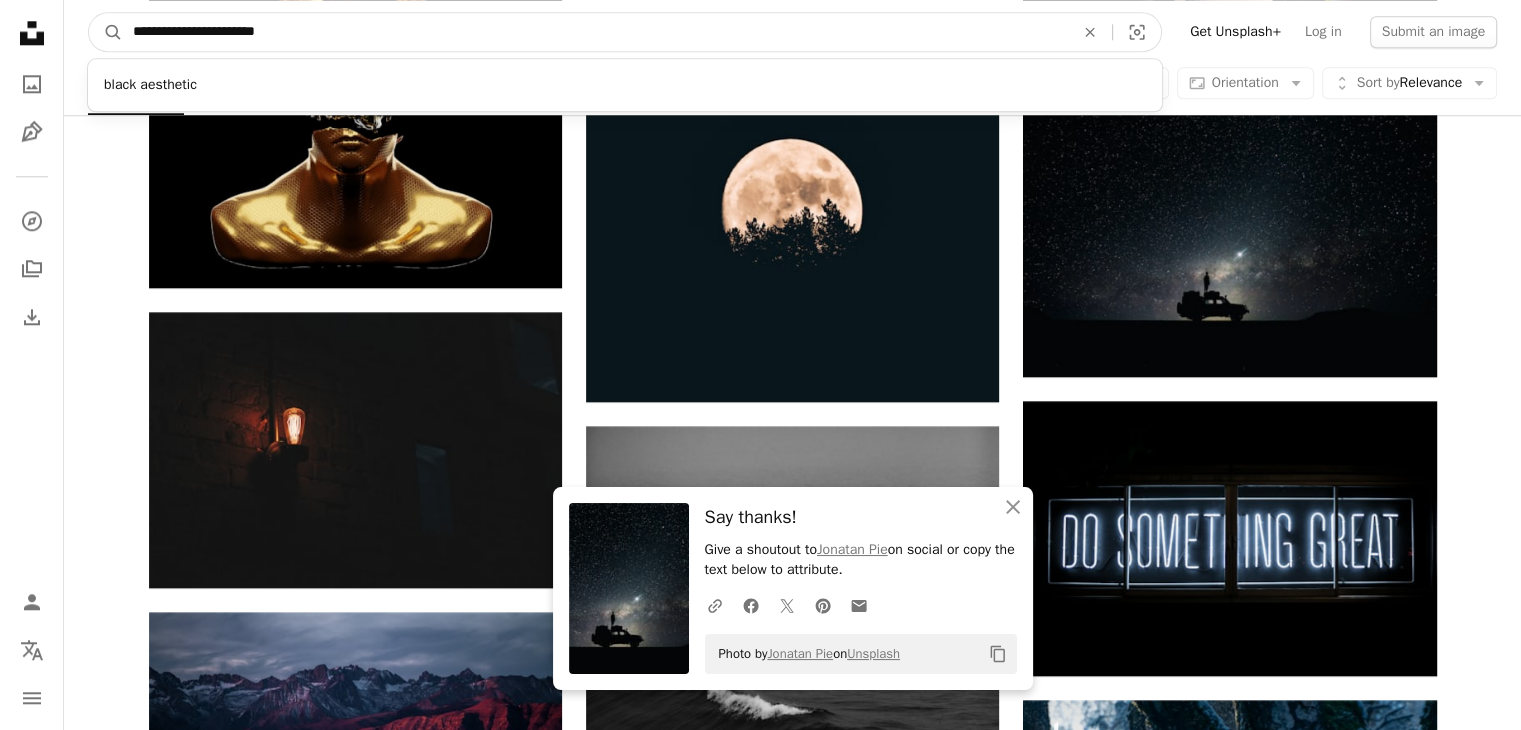 type on "**********" 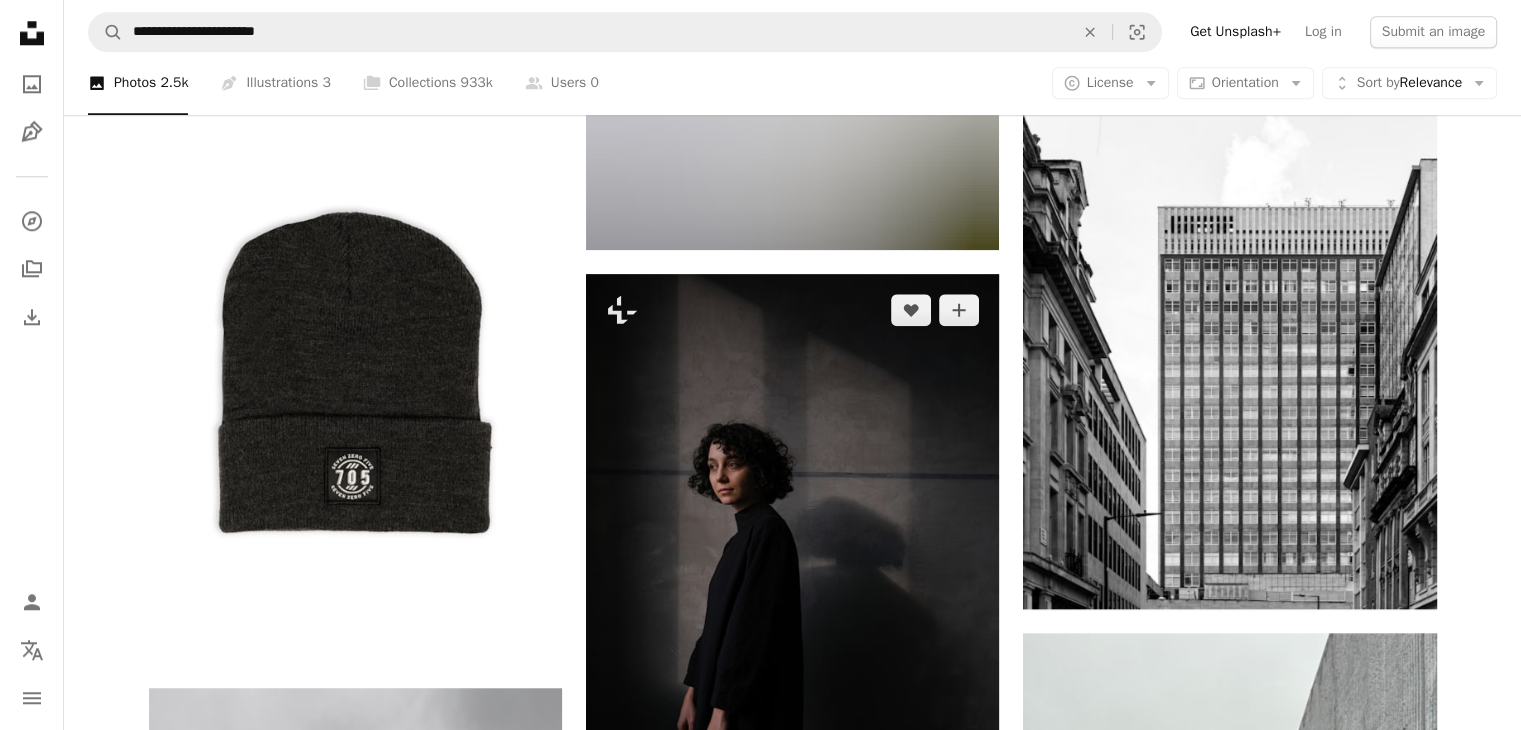 scroll, scrollTop: 2200, scrollLeft: 0, axis: vertical 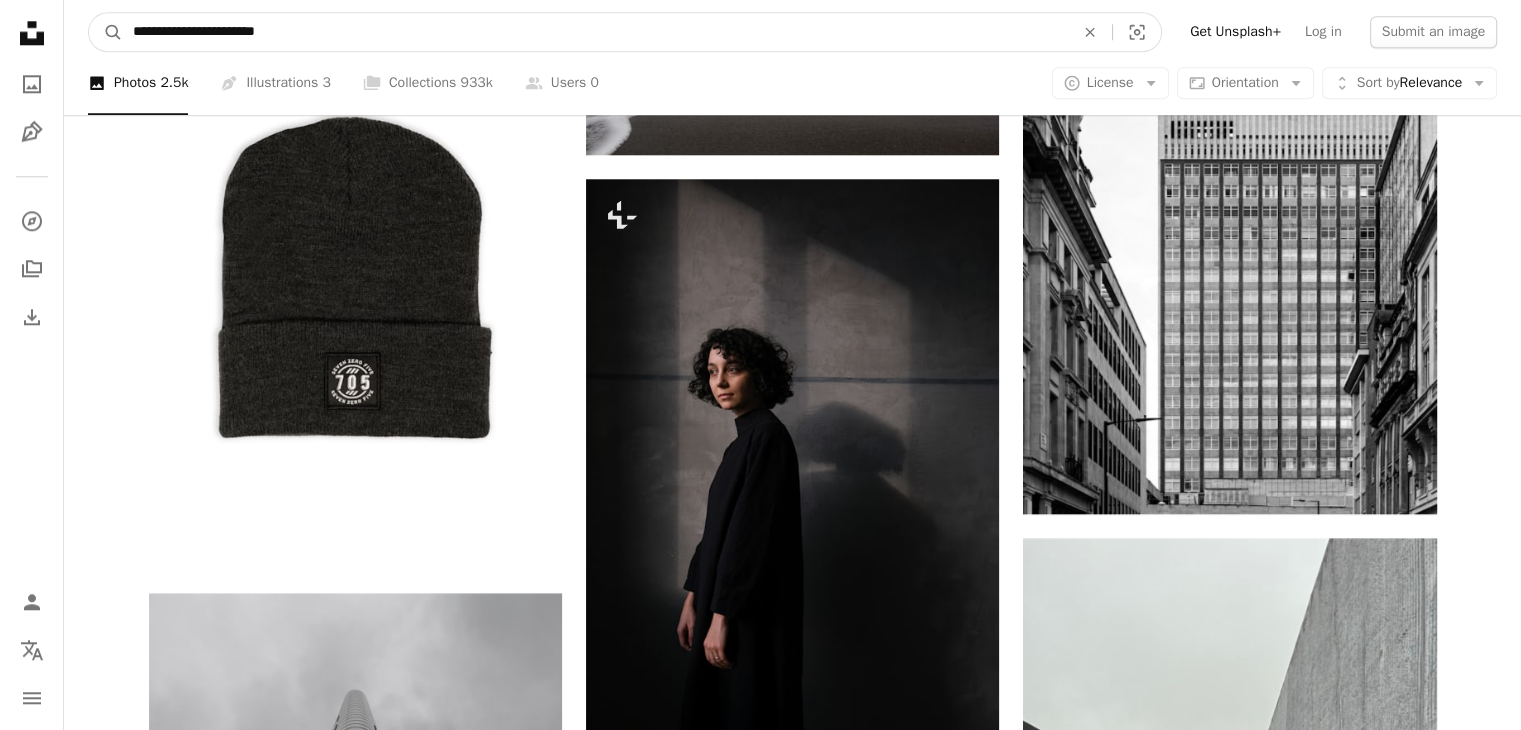 click on "**********" at bounding box center [595, 32] 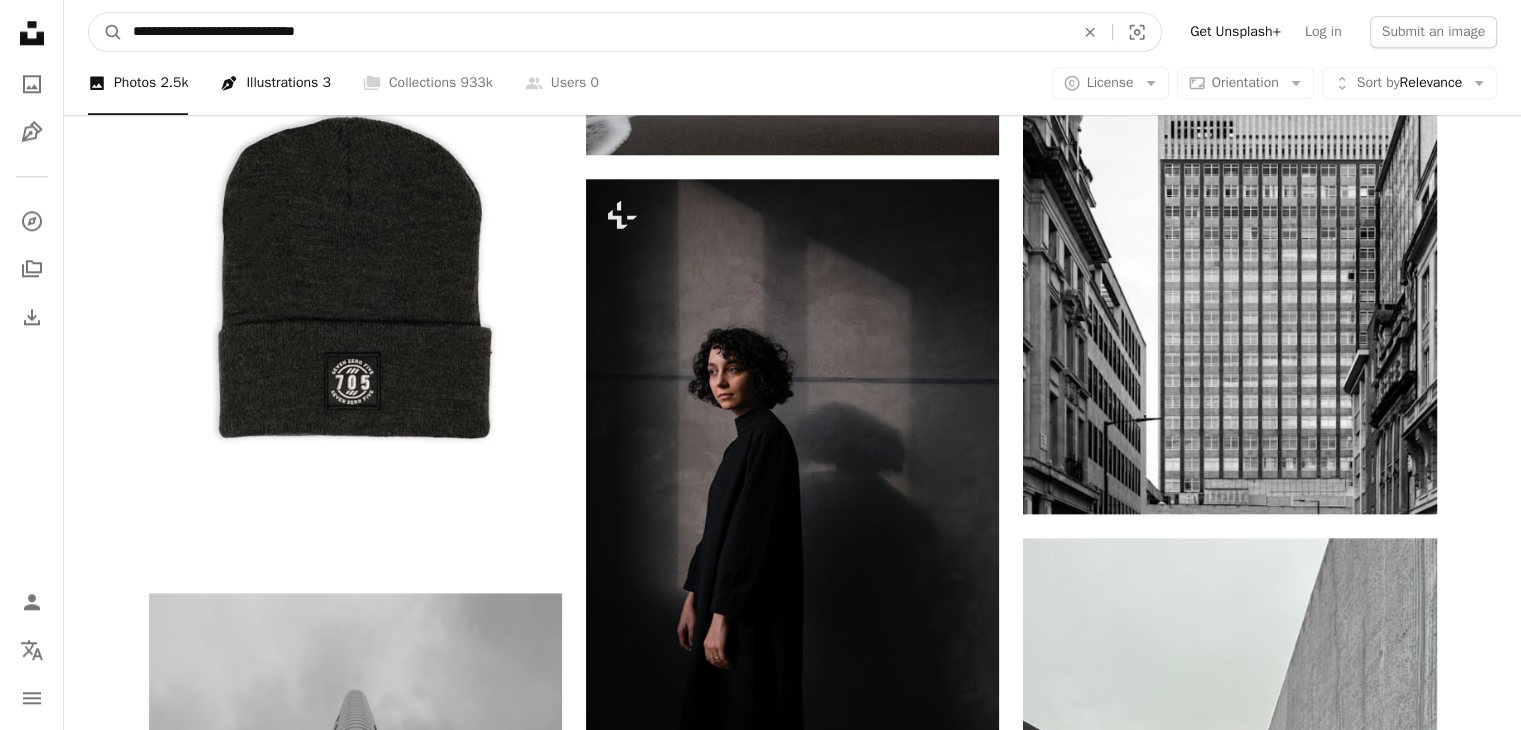 type on "**********" 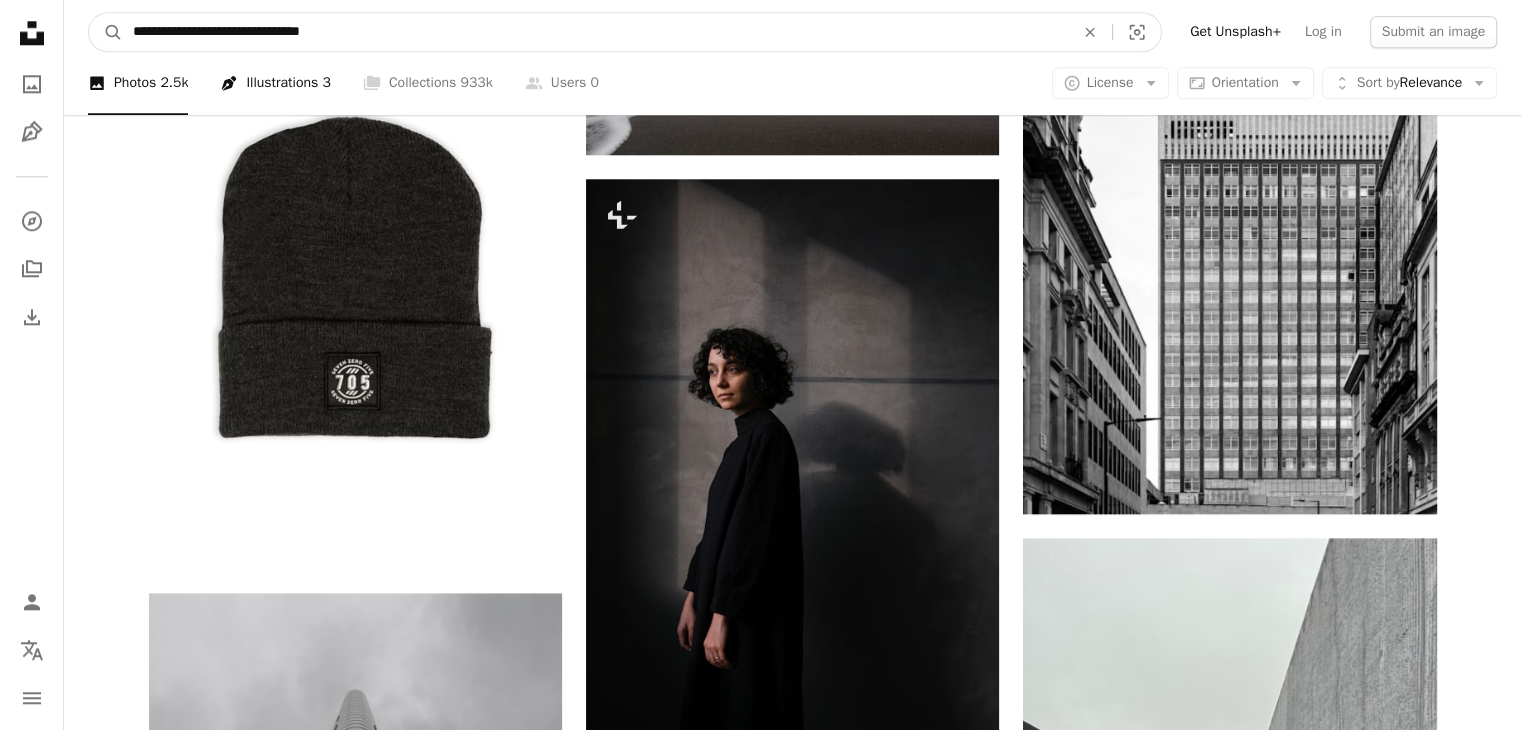 click on "A magnifying glass" at bounding box center (106, 32) 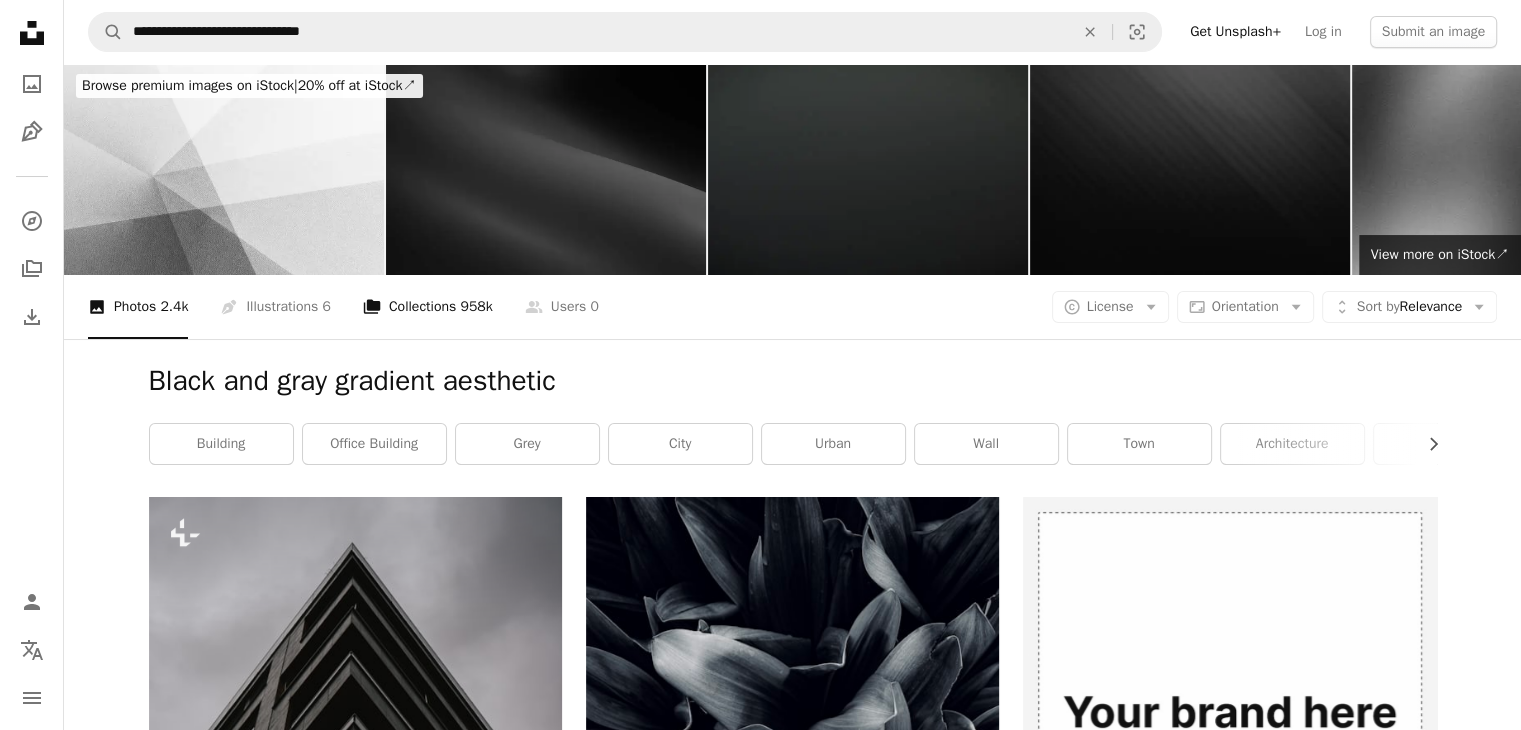 scroll, scrollTop: 0, scrollLeft: 0, axis: both 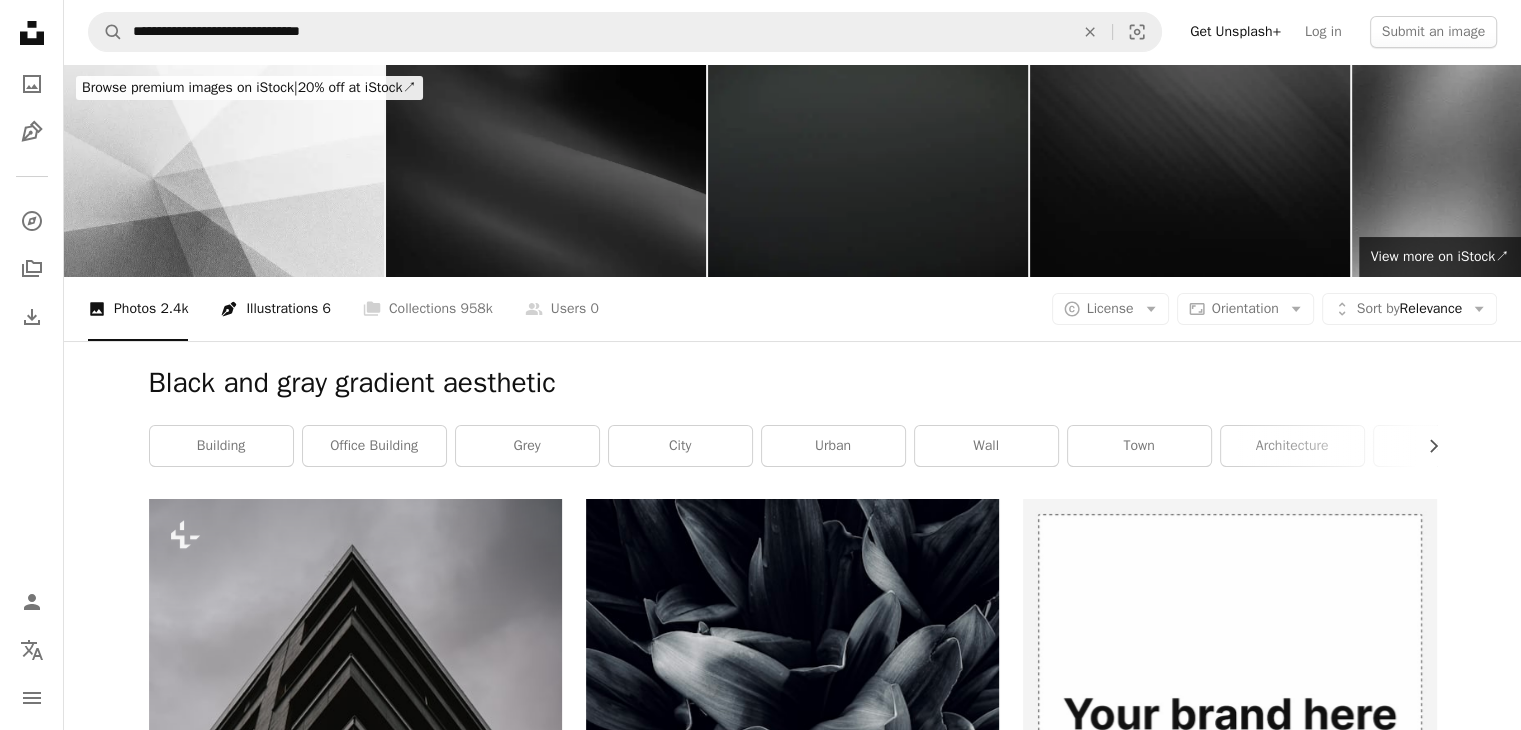 click on "Pen Tool Illustrations   6" at bounding box center [275, 309] 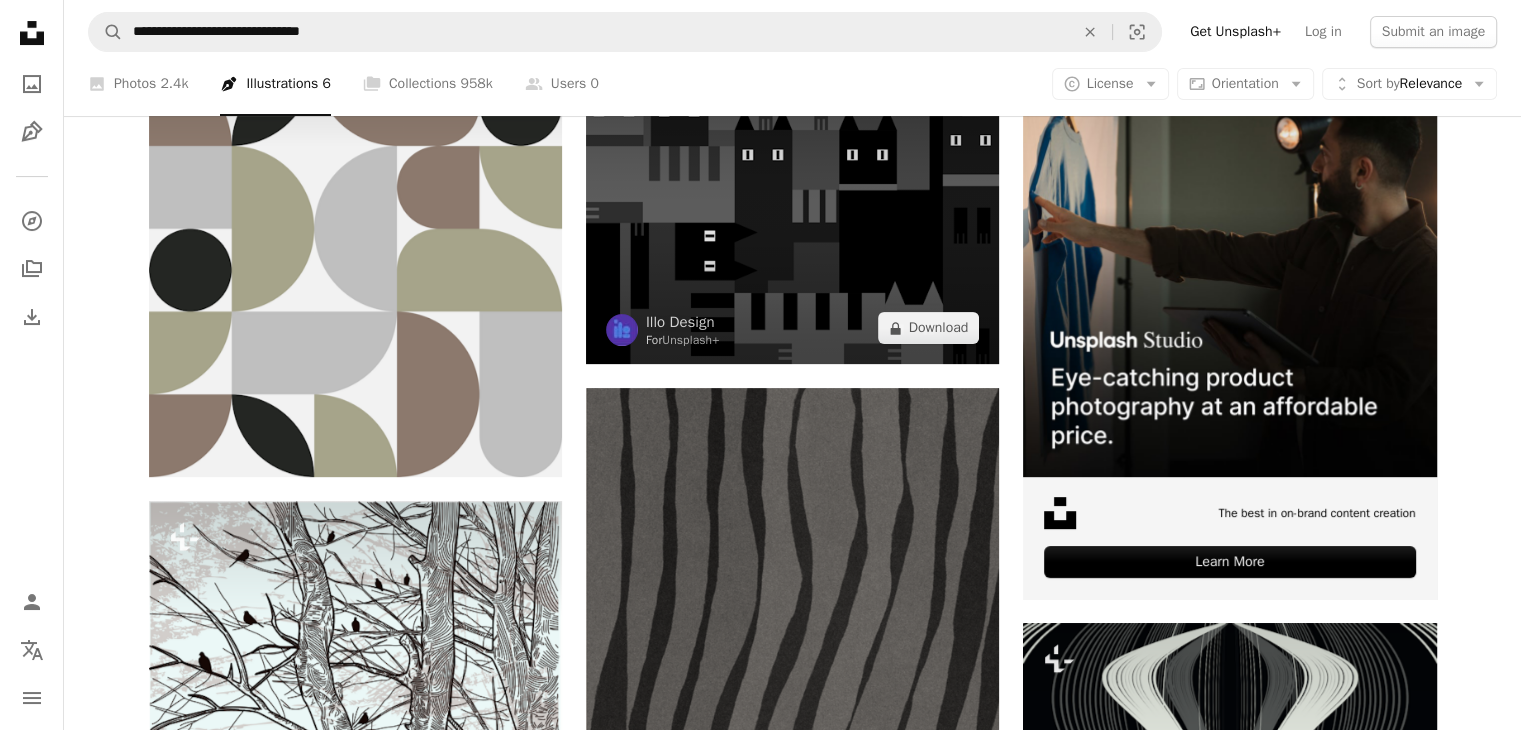 scroll, scrollTop: 0, scrollLeft: 0, axis: both 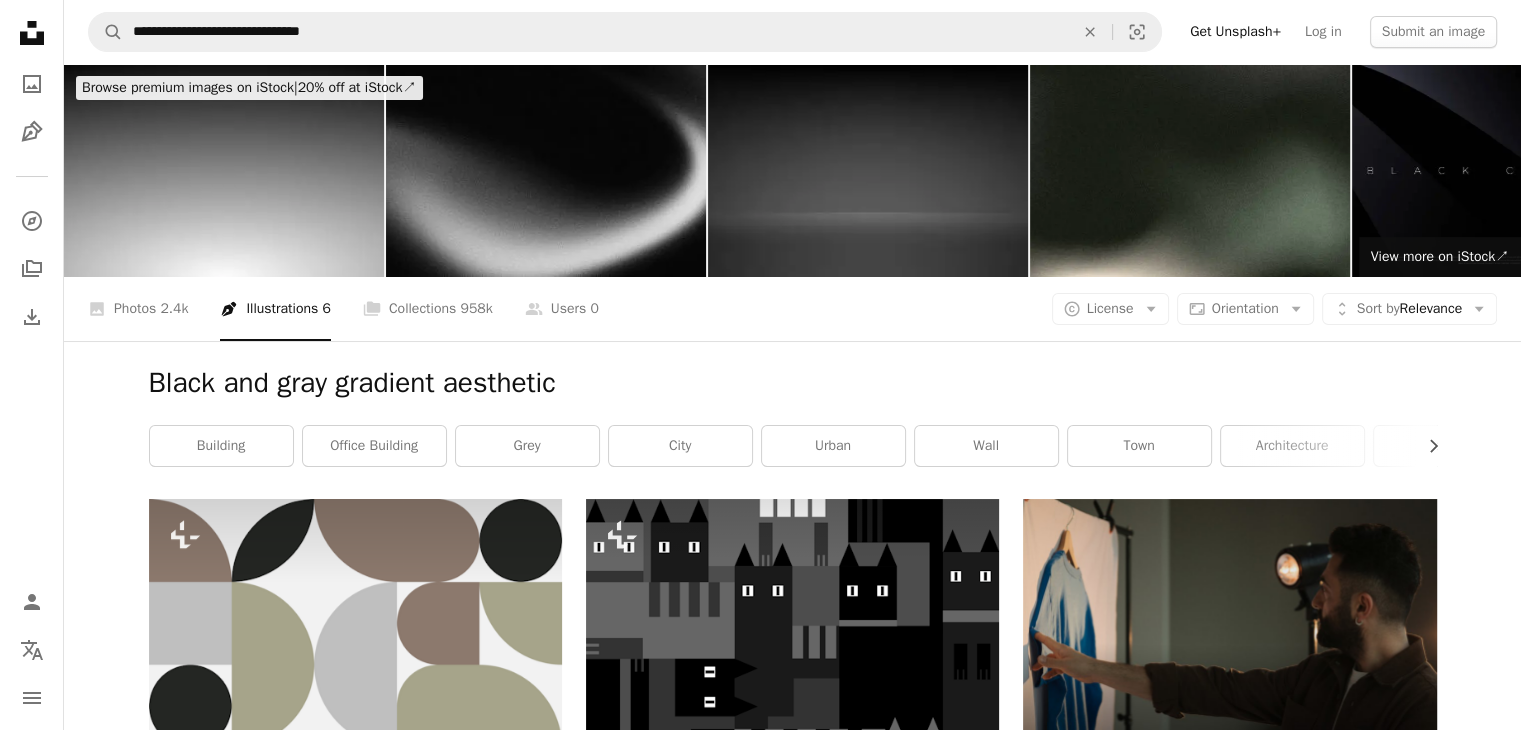 click at bounding box center (546, 170) 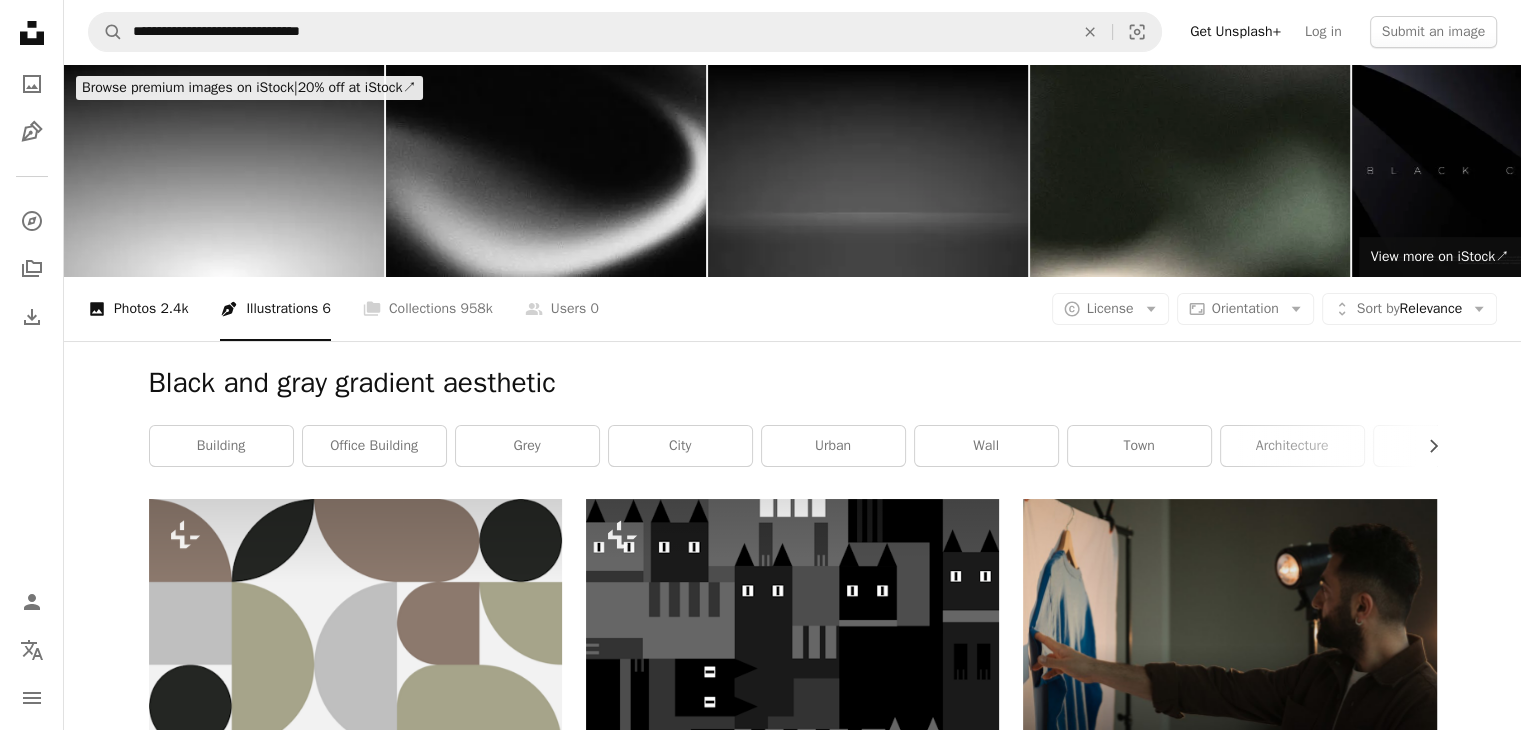 click on "2.4k" at bounding box center (174, 309) 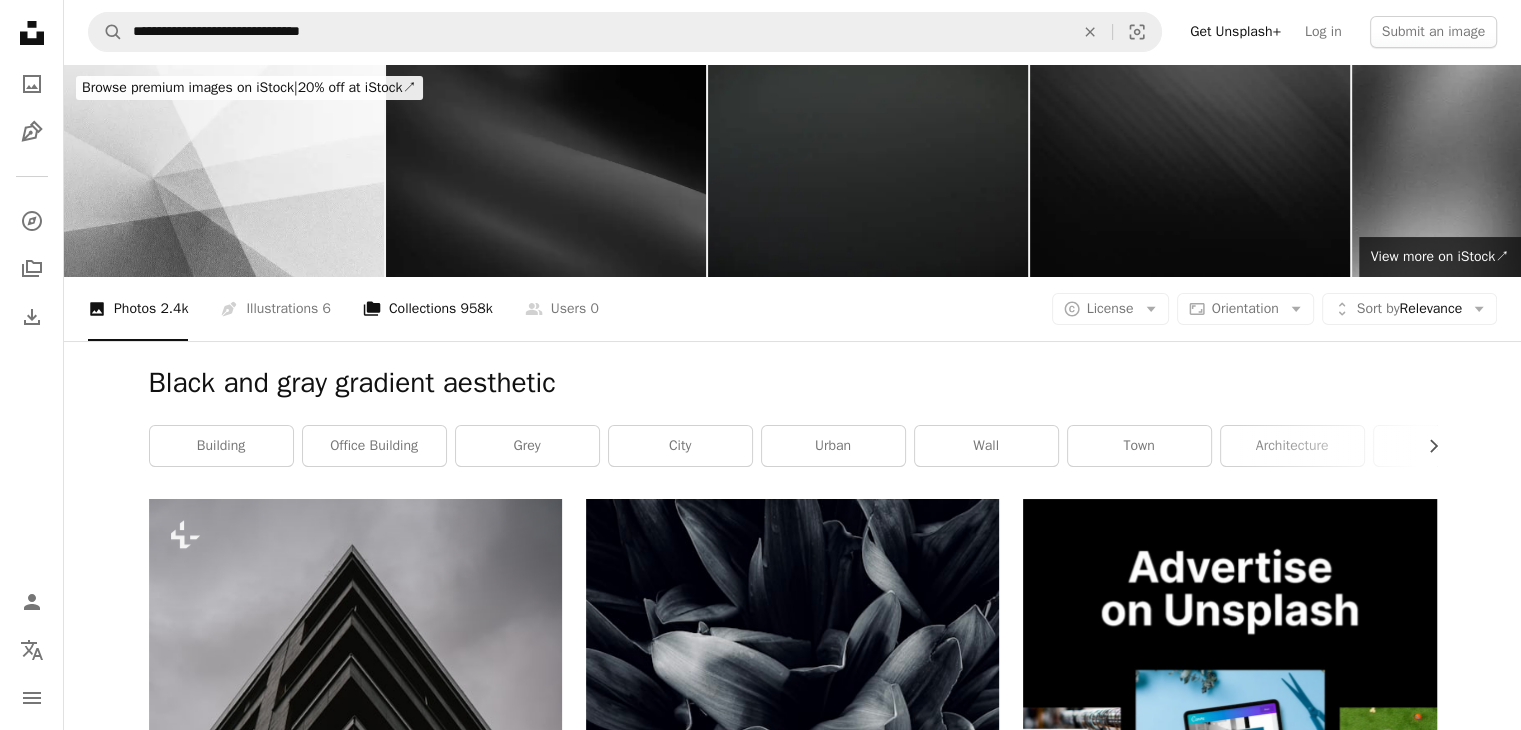 click on "A stack of folders Collections   958k" at bounding box center (428, 309) 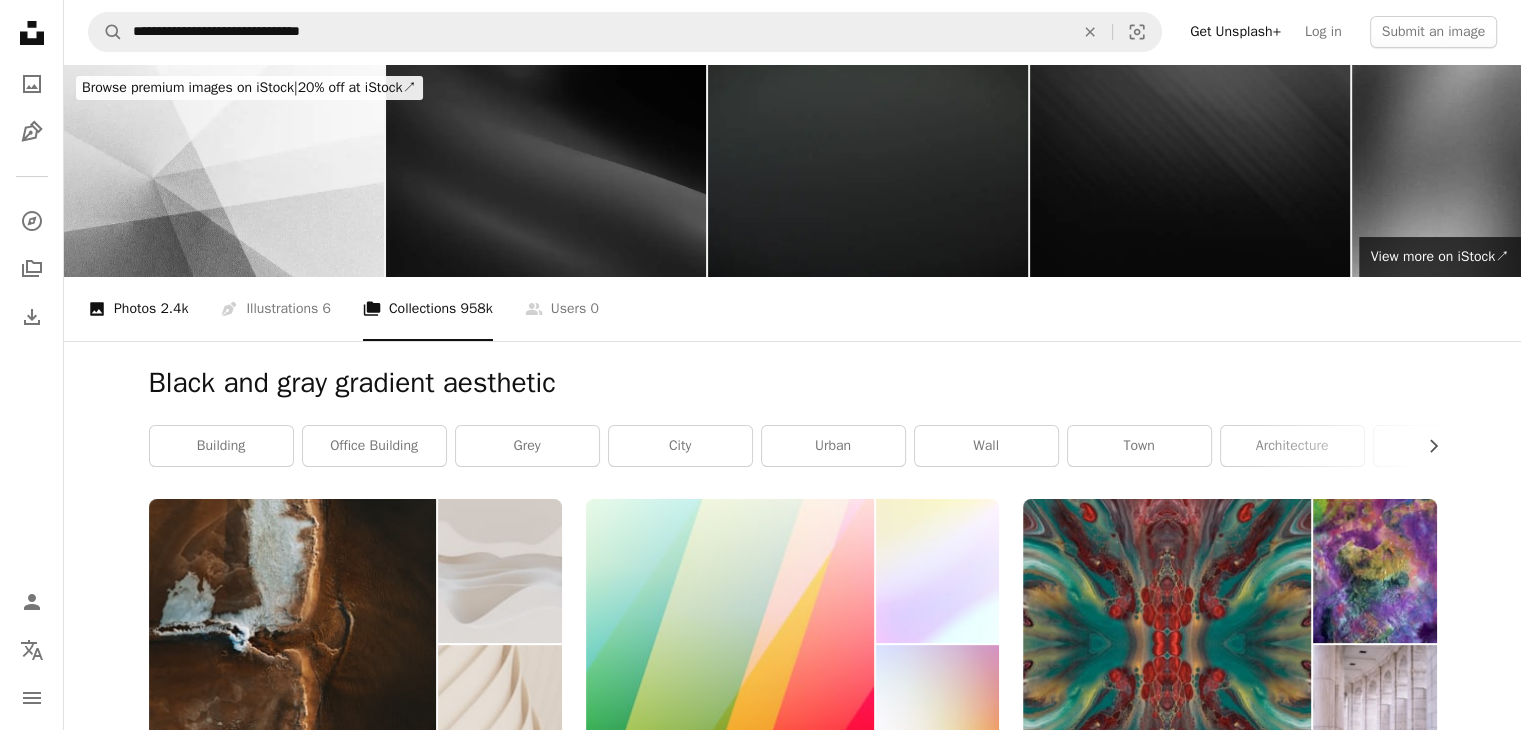 click on "A photo Photos   2.4k" at bounding box center (138, 309) 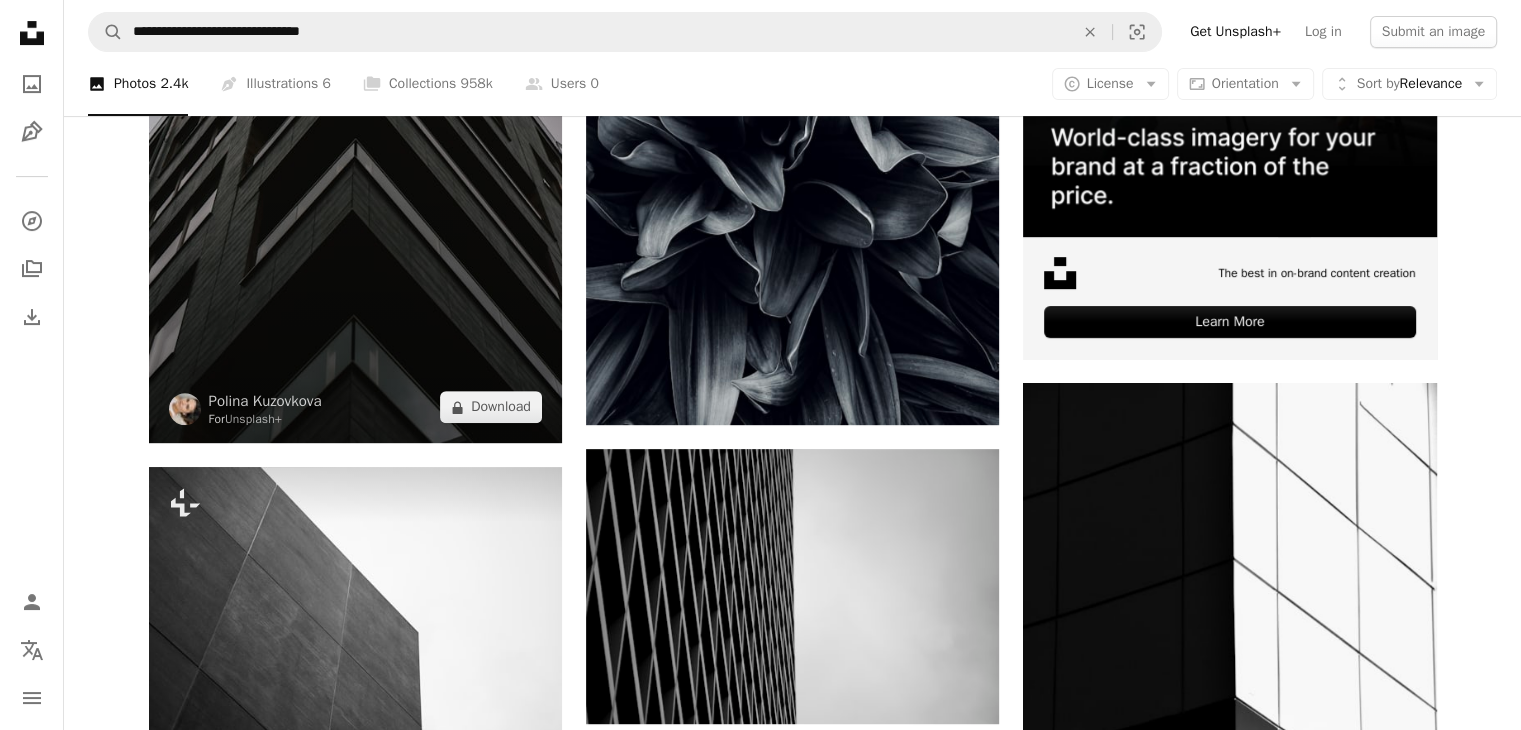 scroll, scrollTop: 500, scrollLeft: 0, axis: vertical 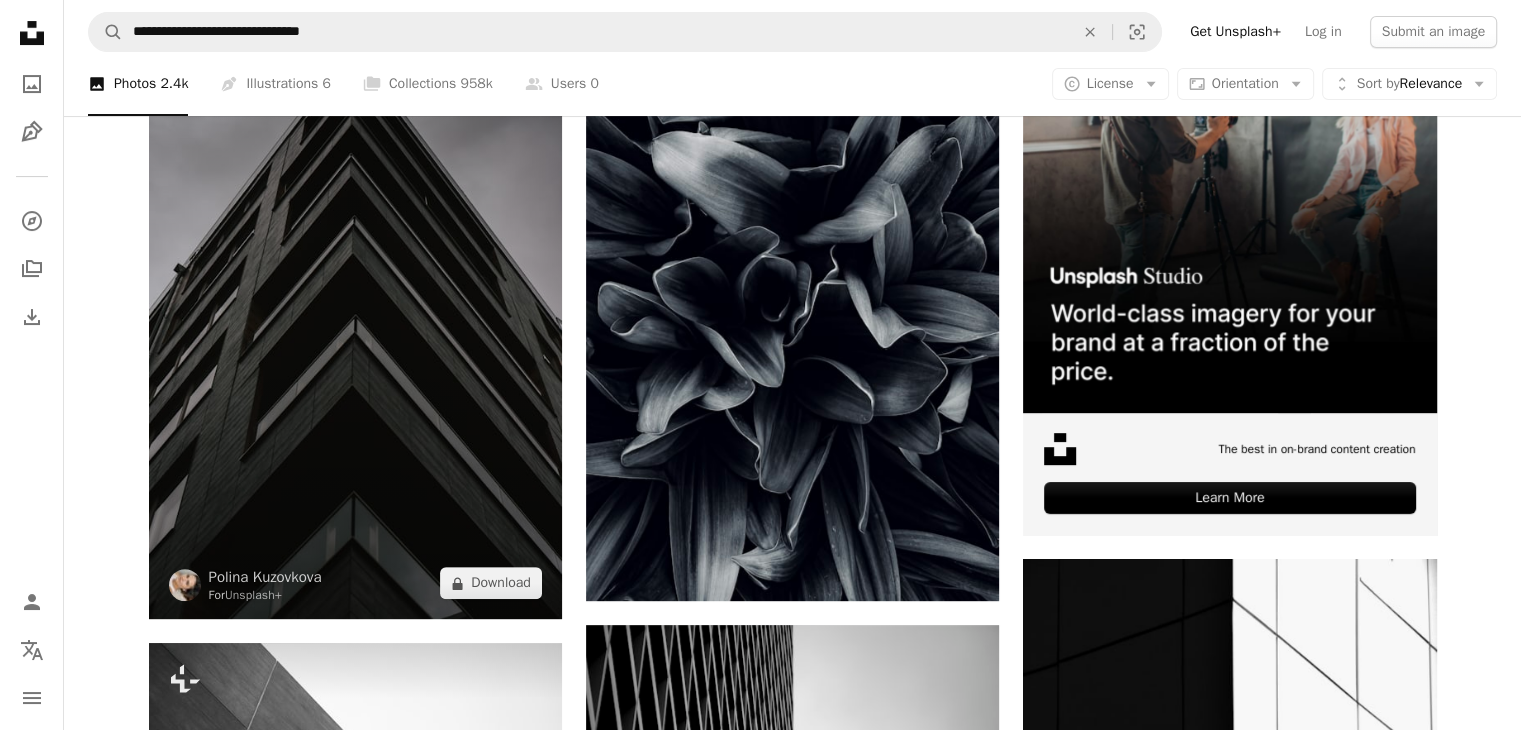 click at bounding box center [355, 309] 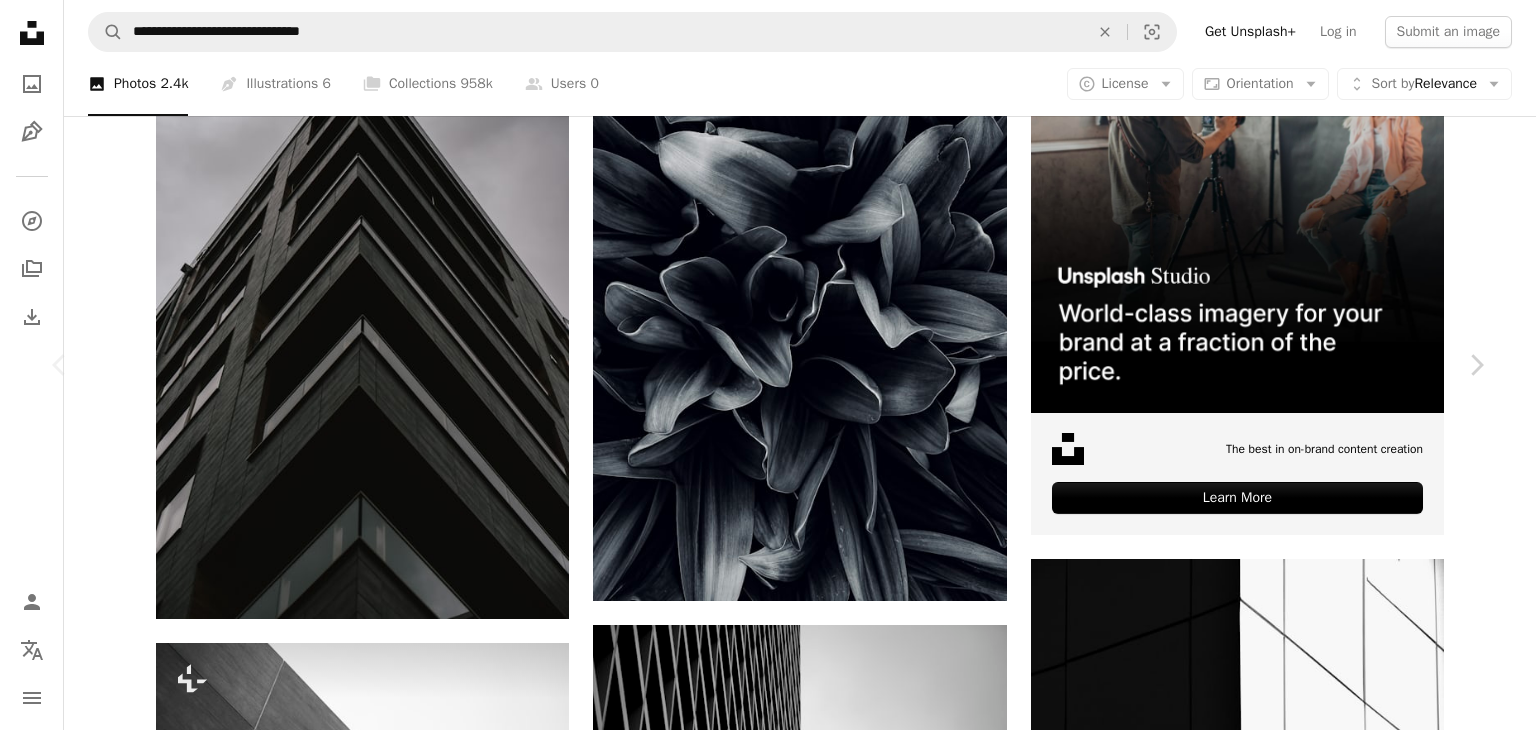 click on "An X shape Chevron left Chevron right [FIRST] [LAST] For Unsplash+ A heart A plus sign Edit image Plus sign for Unsplash+ A lock Download Zoom in Featured in Architecture & Interiors , Monochromatic A forward-right arrow Share More Actions A map marker [CITY], [COUNTRY] Calendar outlined Published on [MONTH] [DAY], [YEAR] Safety Licensed under the Unsplash+ License building architecture facade exterior [COUNTRY] [CITY] Free stock photos From this series Chevron right Plus sign for Unsplash+ Plus sign for Unsplash+ Plus sign for Unsplash+ Plus sign for Unsplash+ Plus sign for Unsplash+ Plus sign for Unsplash+ Plus sign for Unsplash+ Plus sign for Unsplash+ Plus sign for Unsplash+ Plus sign for Unsplash+ Related images Plus sign for Unsplash+ A heart A plus sign Ahmed For Unsplash+ A lock Download Plus sign for Unsplash+ A heart A plus sign Ahmed For Unsplash+ A lock Download Plus sign for Unsplash+ A heart A plus sign Ahmed For Unsplash+ A lock Download Plus sign for Unsplash+ A heart A plus sign" at bounding box center (768, 5430) 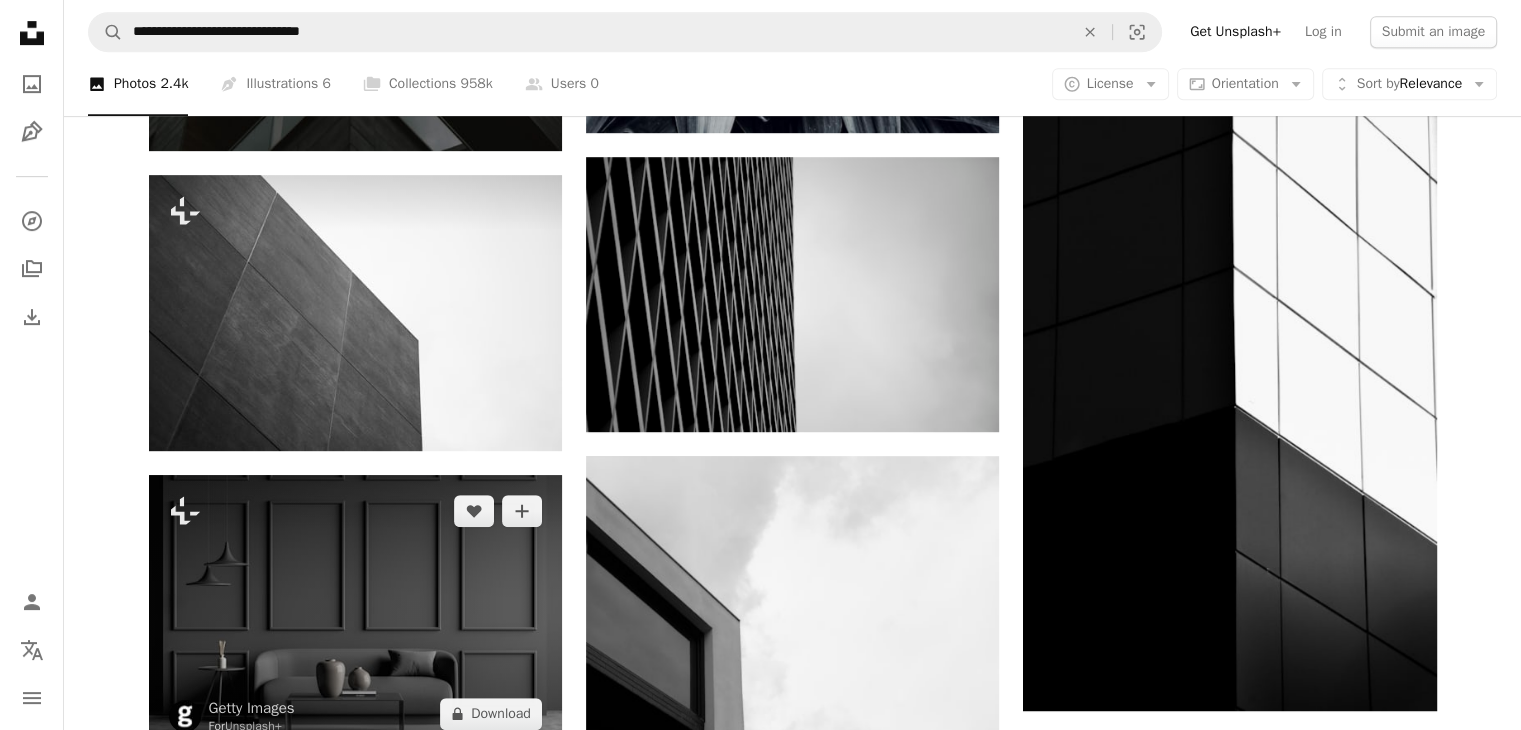 scroll, scrollTop: 1000, scrollLeft: 0, axis: vertical 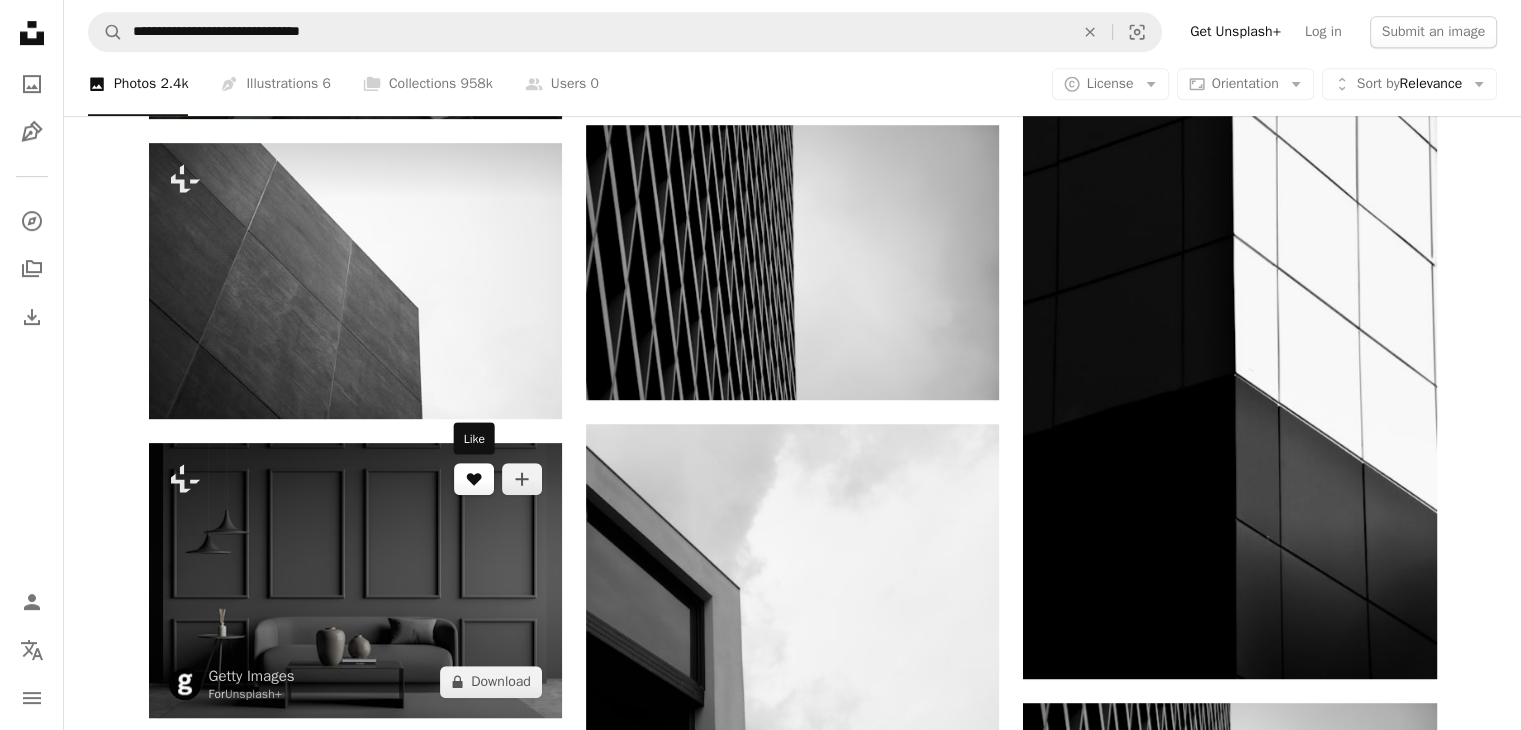 click on "A heart" 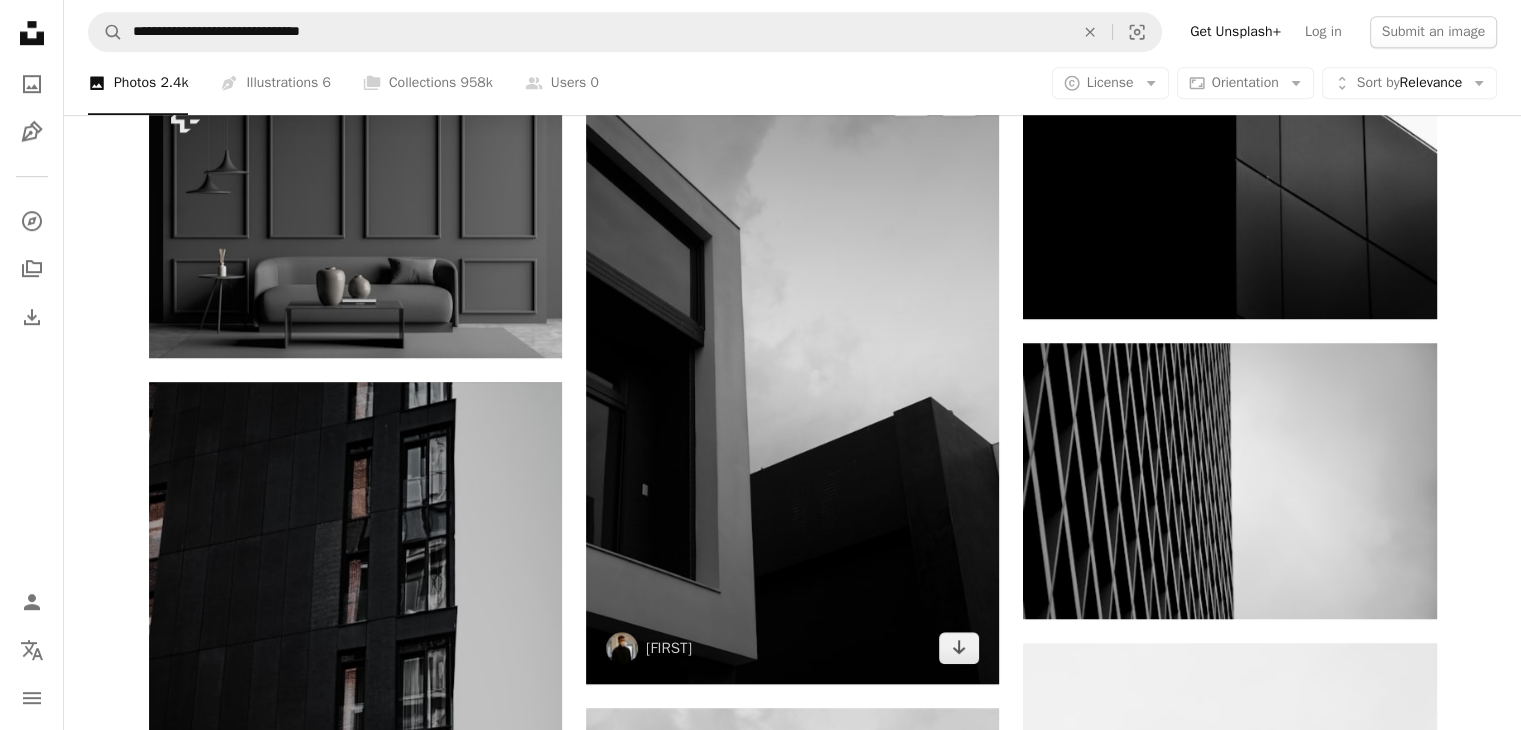 scroll, scrollTop: 1434, scrollLeft: 0, axis: vertical 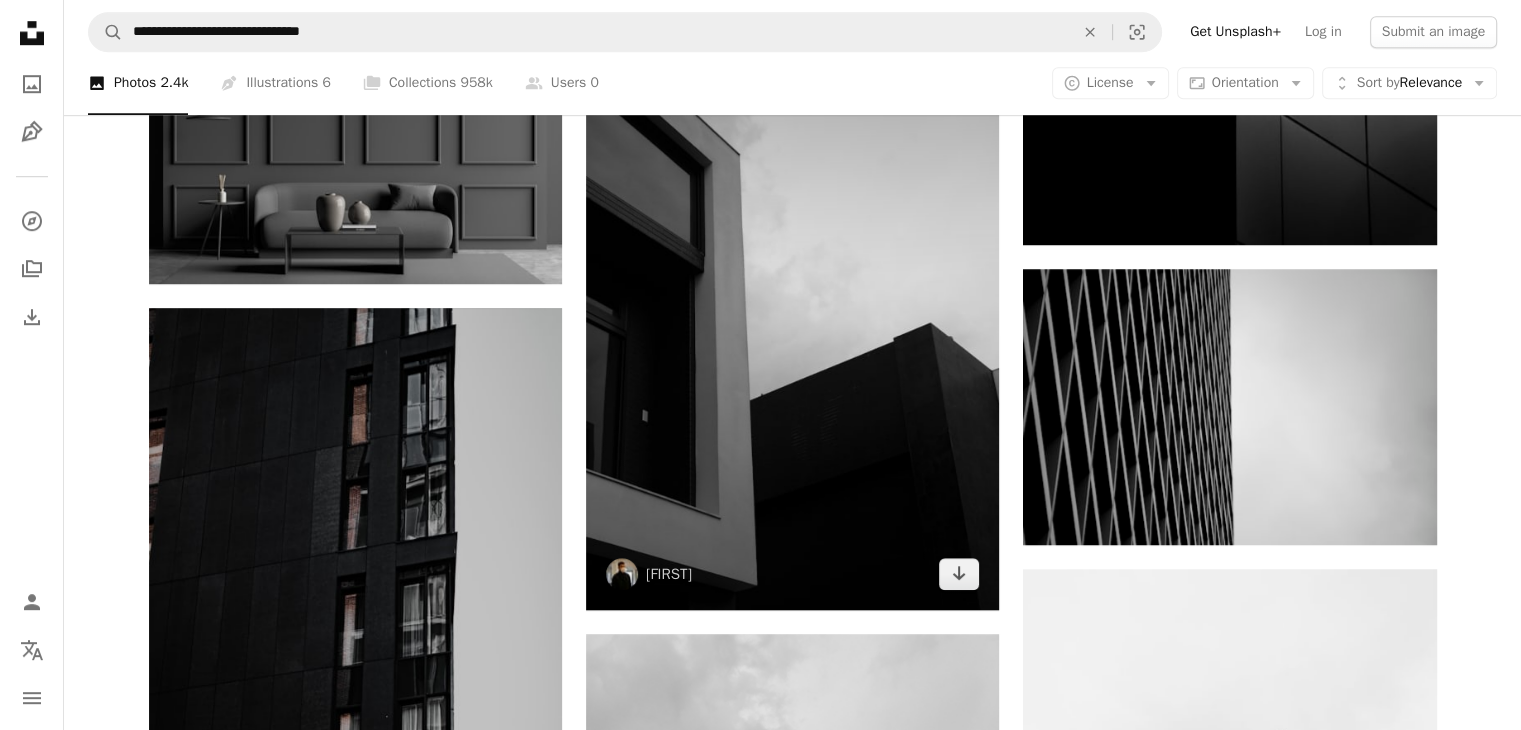 click at bounding box center [792, 300] 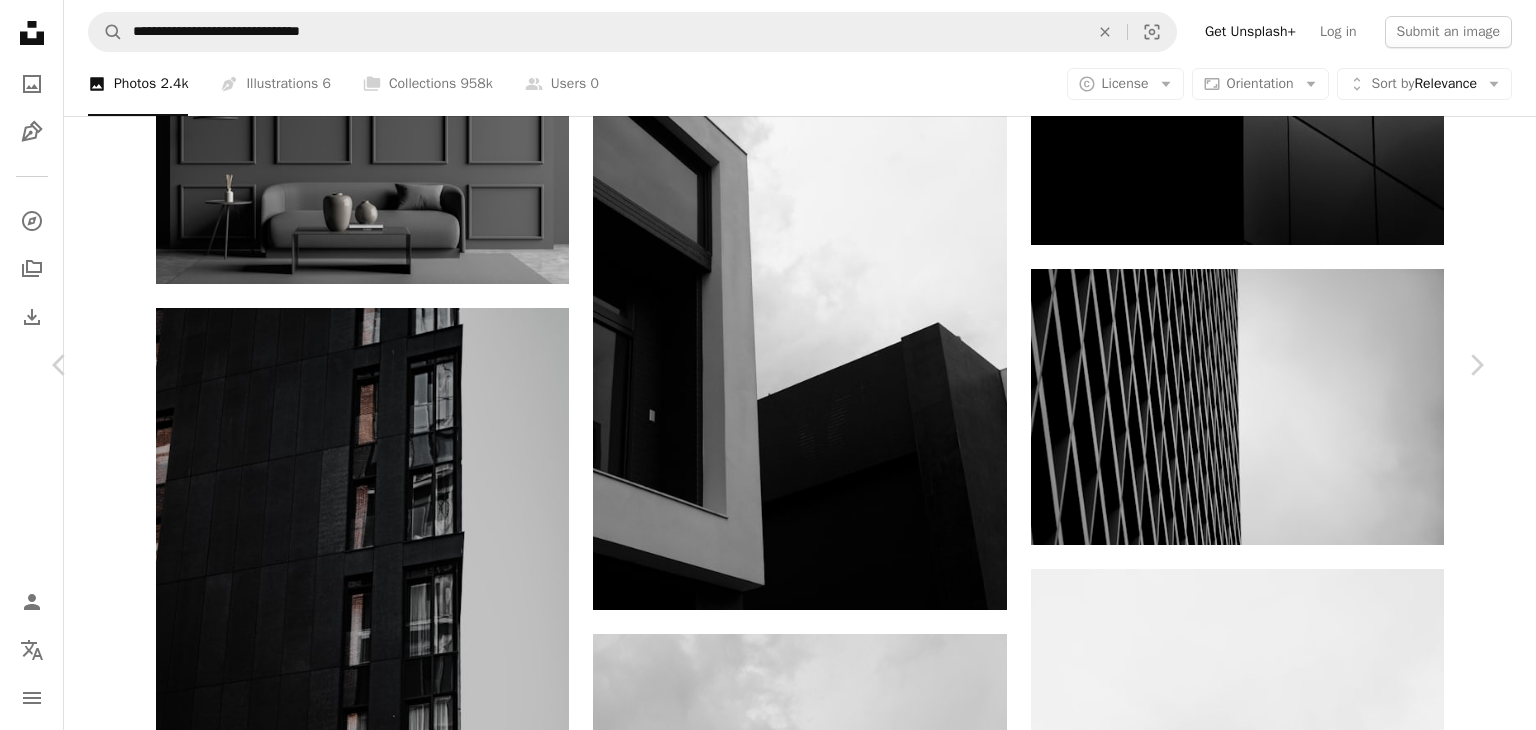 click on "Download free" at bounding box center (1287, 4178) 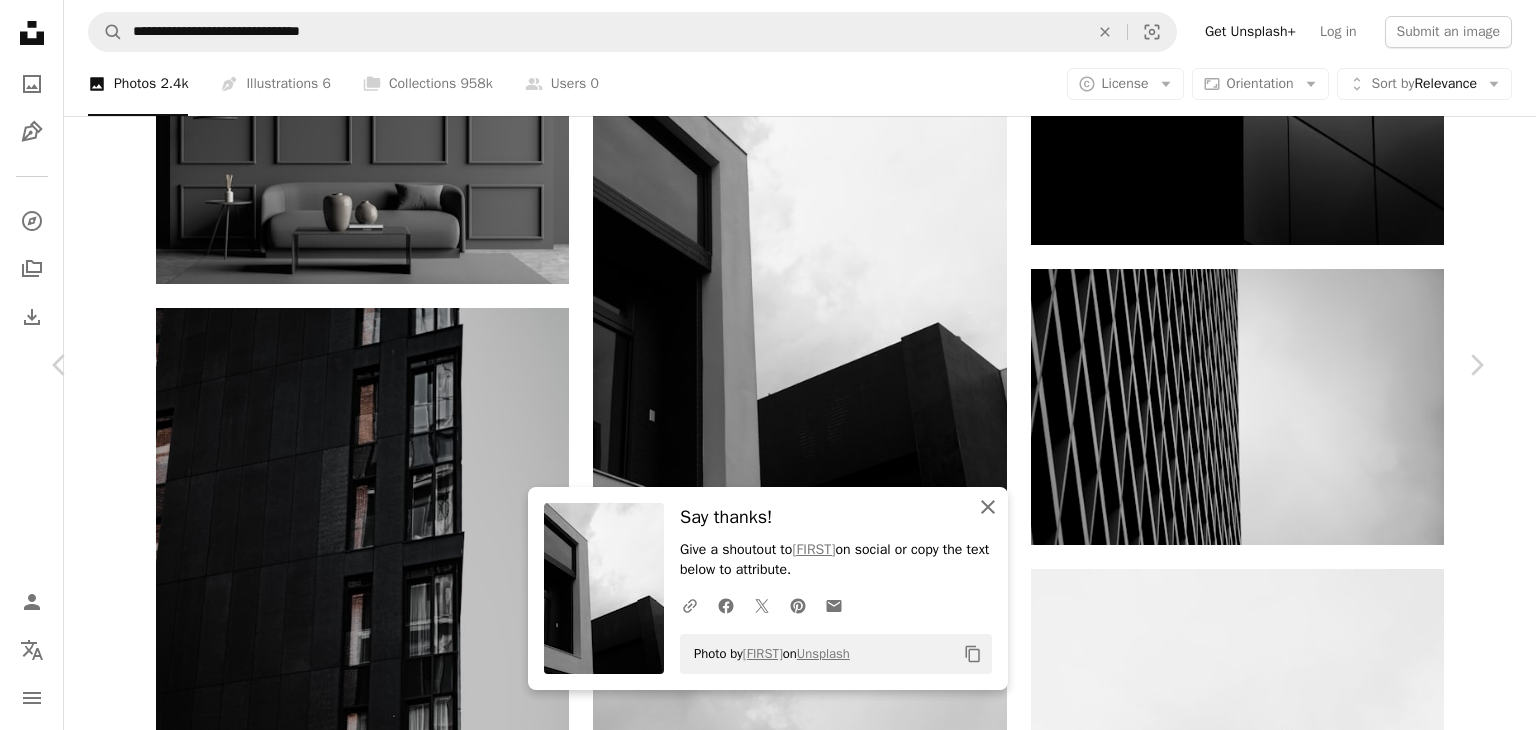 click on "An X shape" 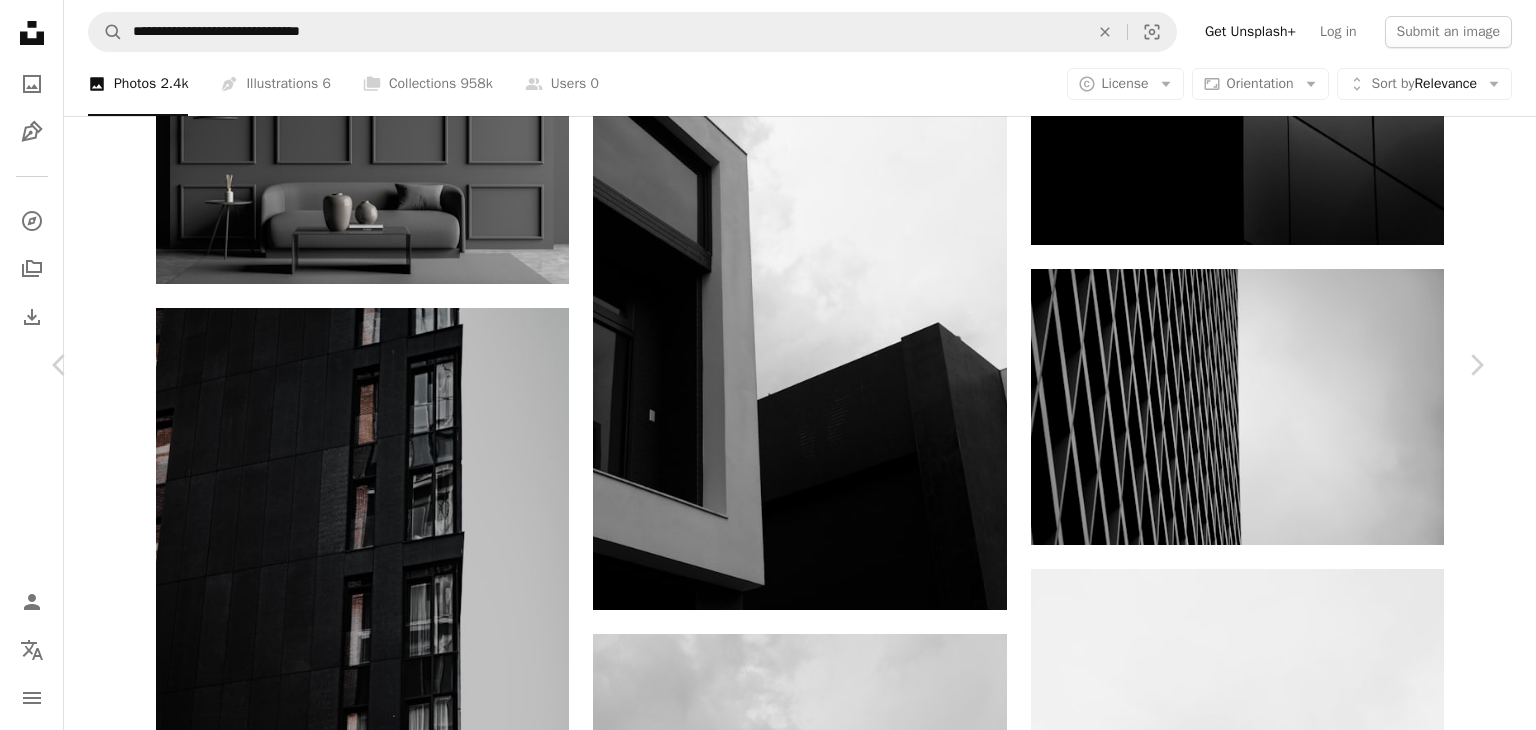 click on "An X shape Chevron left Chevron right [INITIAL][INITIAL][NUMBER] A heart A plus sign Edit image   Plus sign for Unsplash+ Download free Chevron down Zoom in Views 16,392 Downloads 133 A forward-right arrow Share Info icon Info More Actions Calendar outlined Published on  [MONTH] [DAY], [YEAR] Camera SONY, ILCE-7CM2 Safety Free to use under the  Unsplash License 4K Images black aesthetic bulding asethetic building wall white window silhouette office building outdoors brick Creative Commons images Browse premium related images on iStock  |  Save 20% with code UNSPLASH20 View more on iStock  ↗ Related images A heart A plus sign ZENG YILI Arrow pointing down A heart A plus sign JF Martin Arrow pointing down Plus sign for Unsplash+ A heart A plus sign Ahmed For  Unsplash+ A lock   Download A heart A plus sign Charles Gardner Arrow pointing down A heart A plus sign Chris Nguyen Available for hire A checkmark inside of a circle Arrow pointing down A heart A plus sign Thomas EVUORT Arrow pointing down A heart A plus sign faraz" at bounding box center [768, 4496] 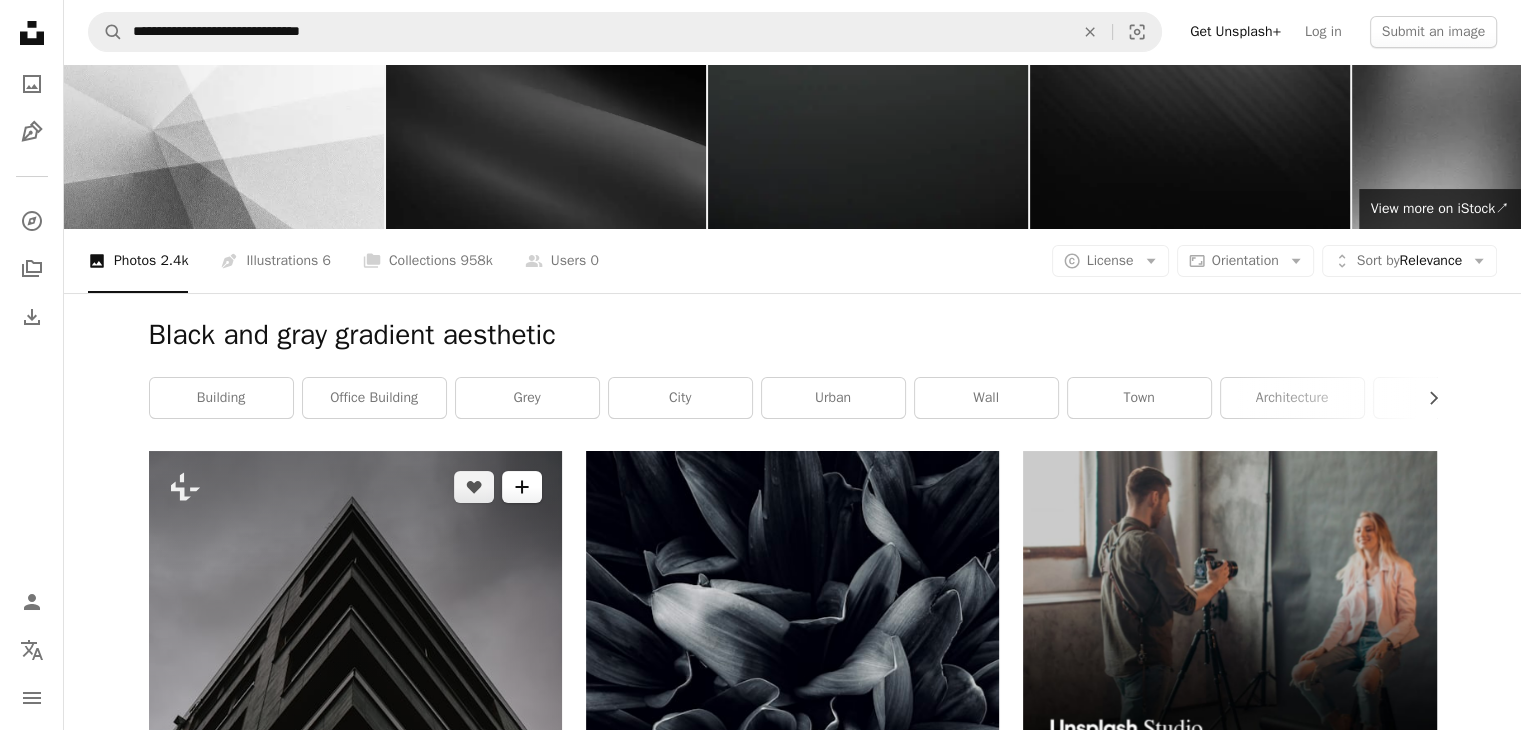scroll, scrollTop: 0, scrollLeft: 0, axis: both 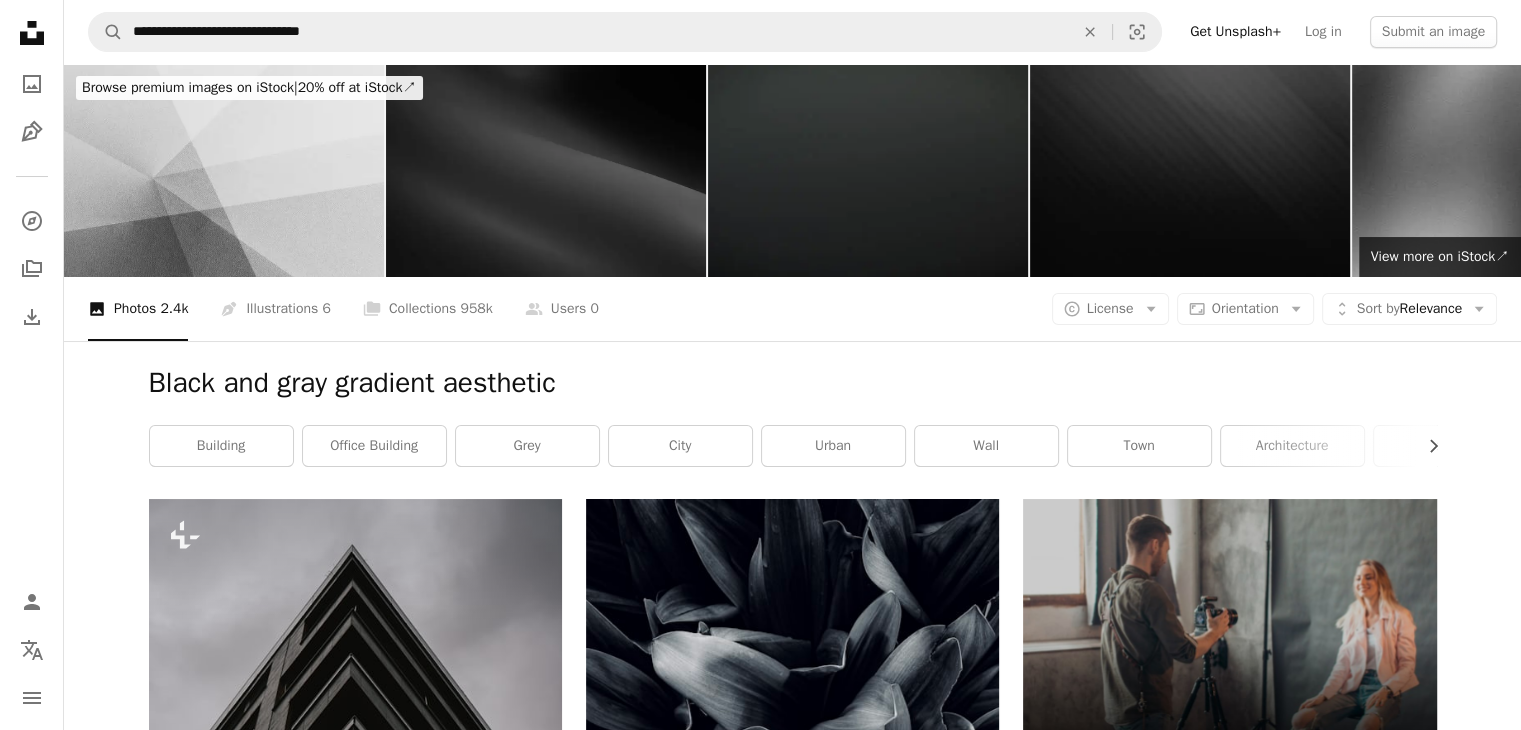 click at bounding box center [224, 170] 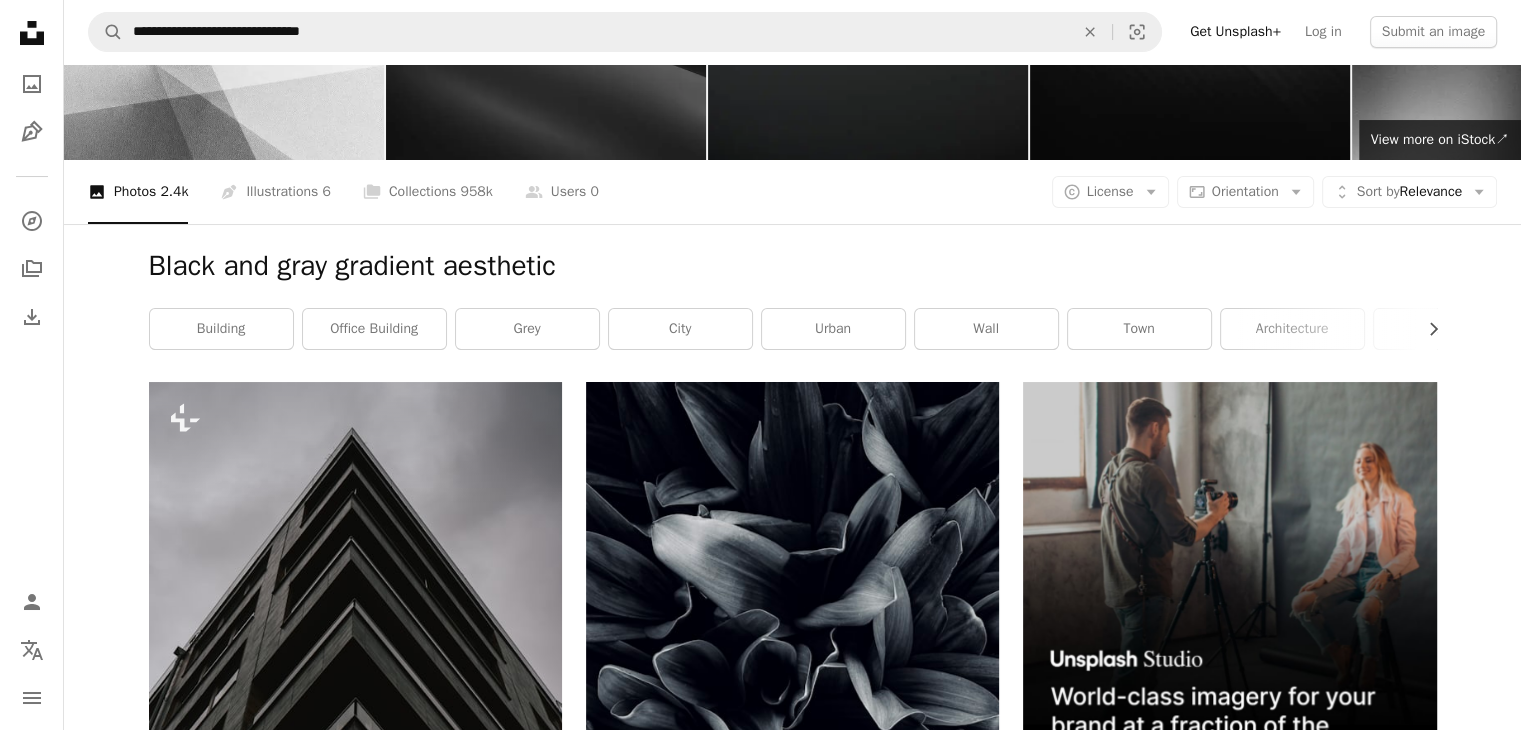 scroll, scrollTop: 0, scrollLeft: 0, axis: both 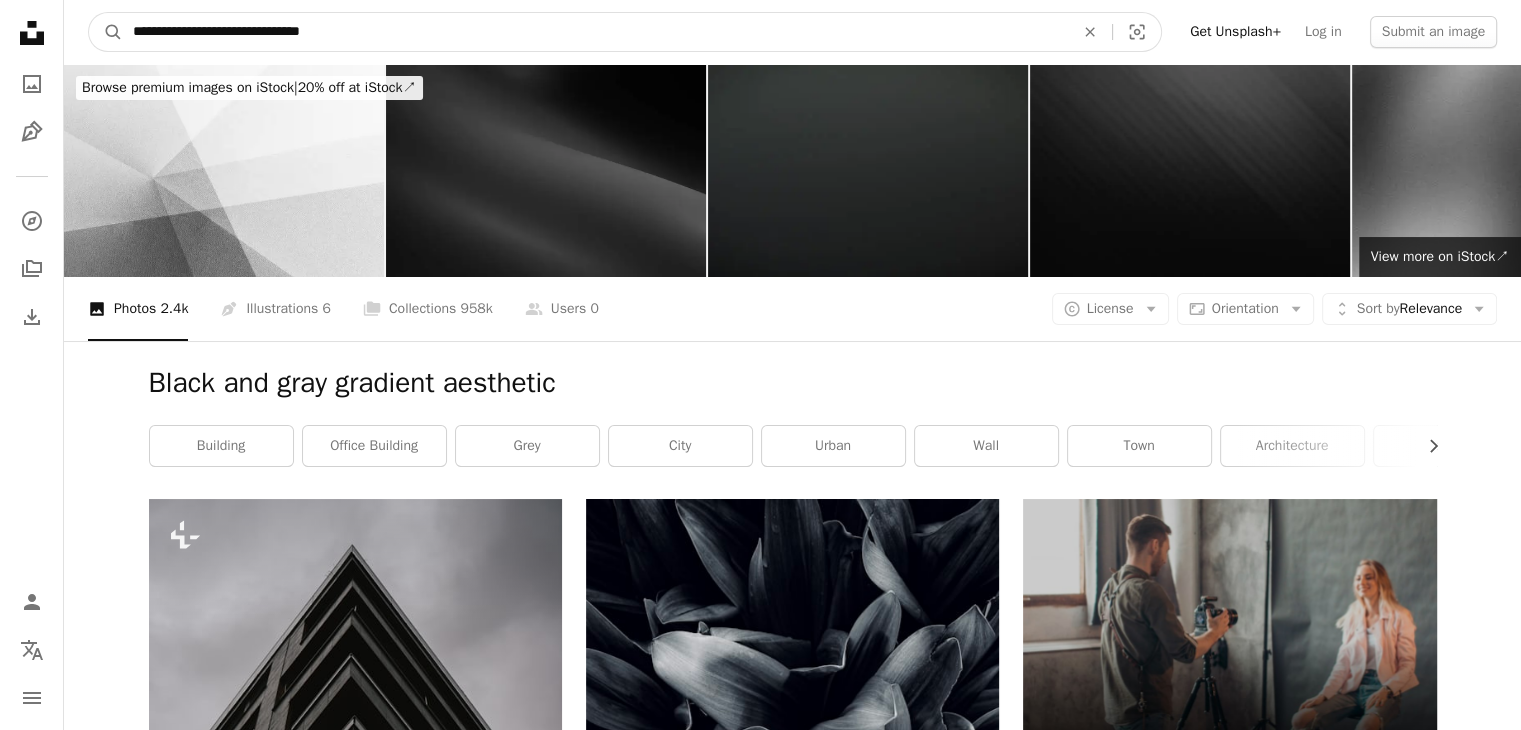 click on "**********" at bounding box center [595, 32] 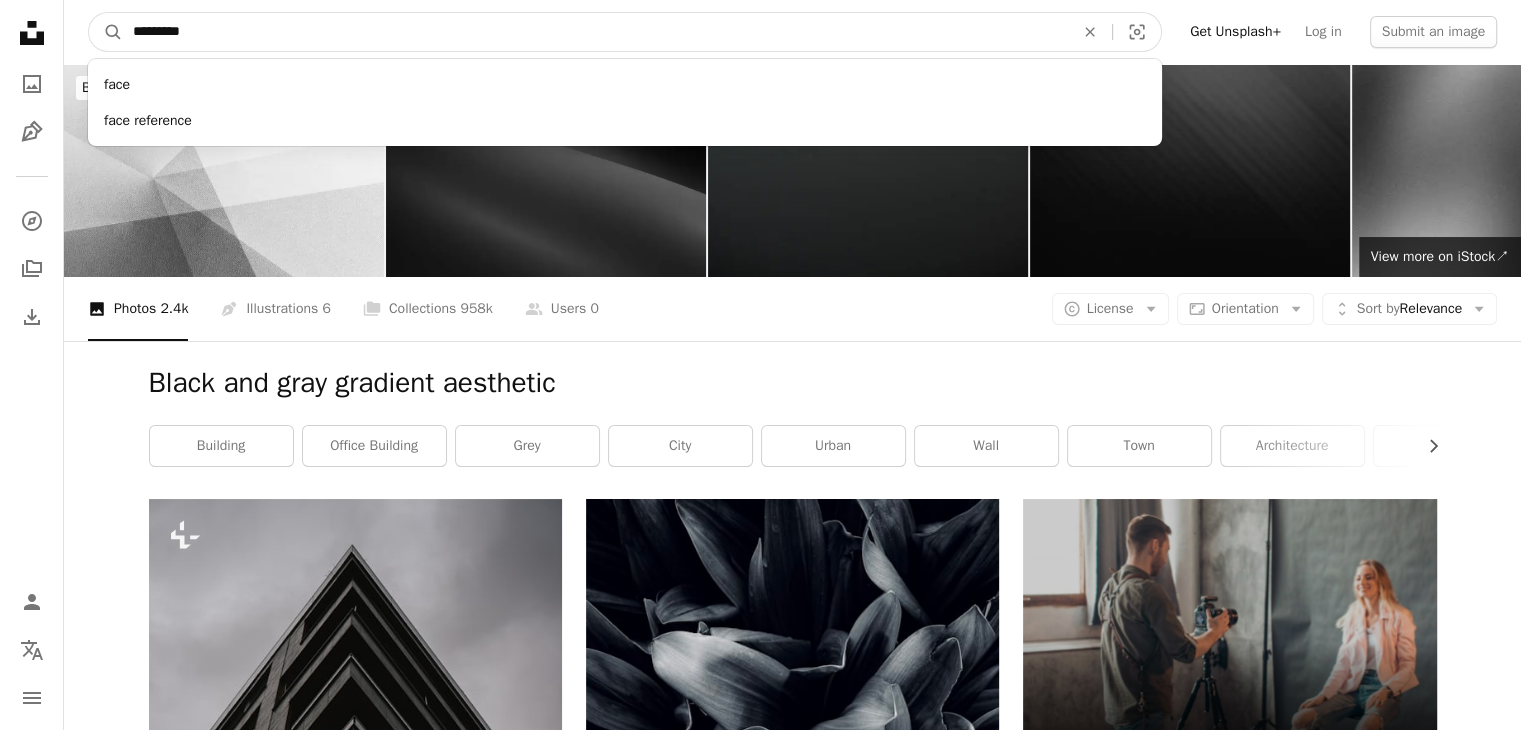 type on "*********" 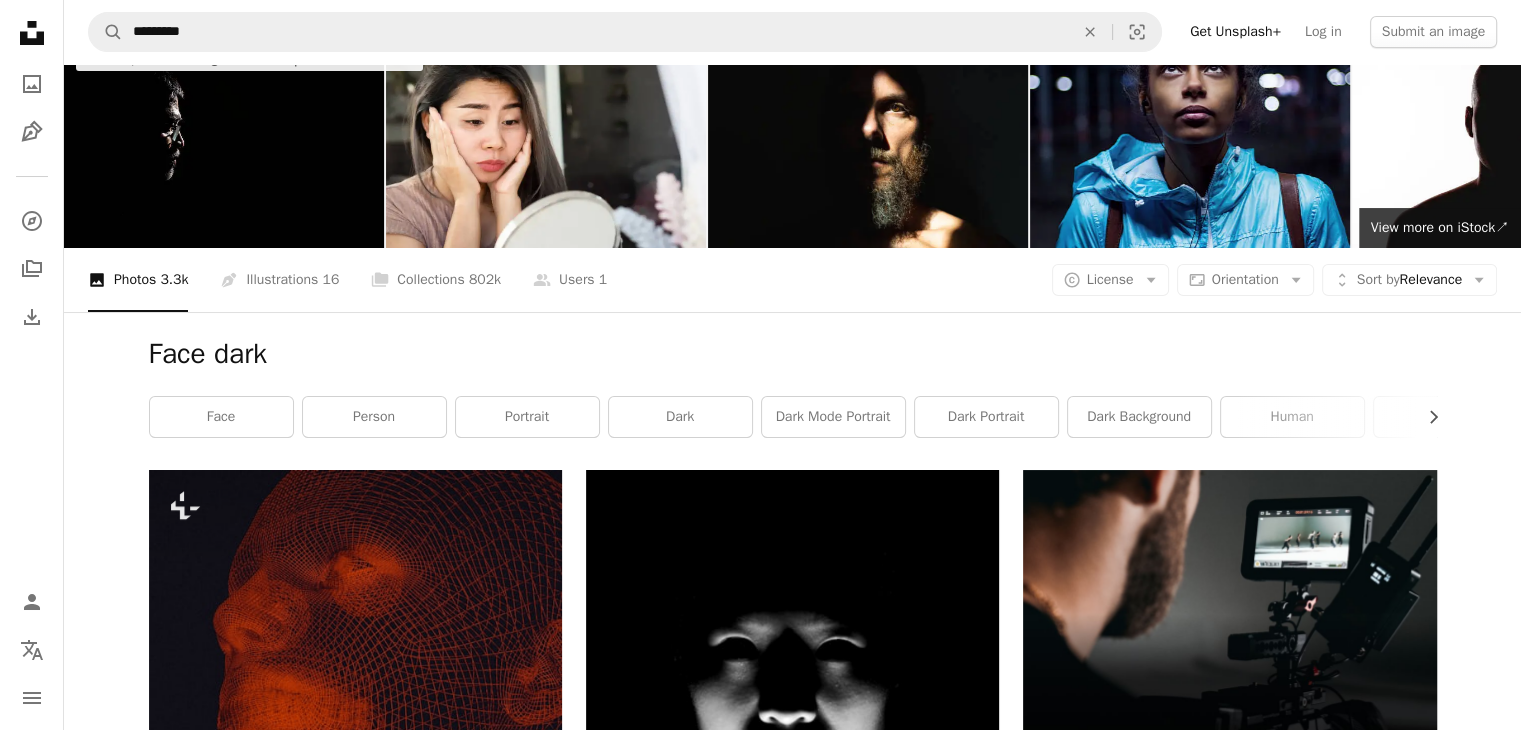 scroll, scrollTop: 0, scrollLeft: 0, axis: both 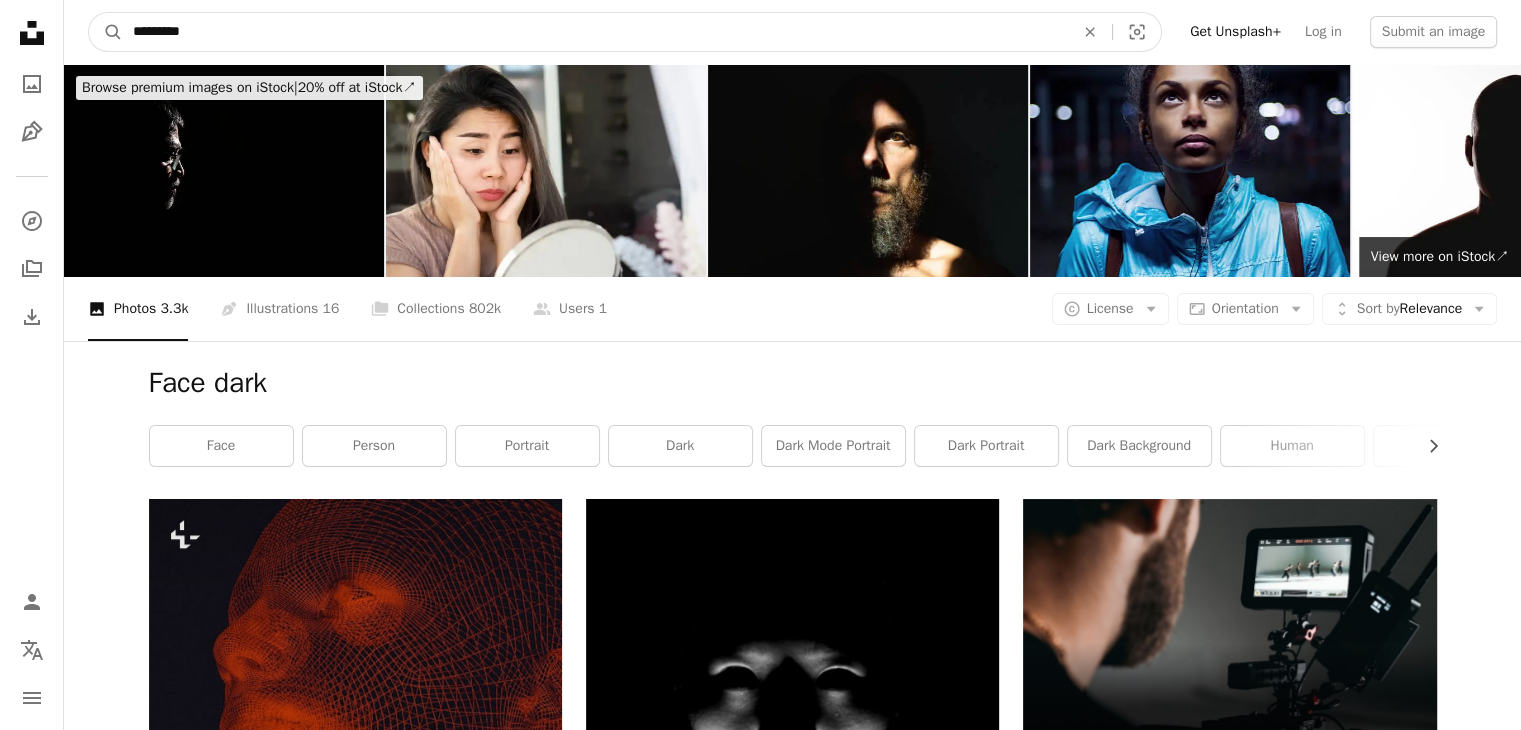 drag, startPoint x: 268, startPoint y: 33, endPoint x: 58, endPoint y: 33, distance: 210 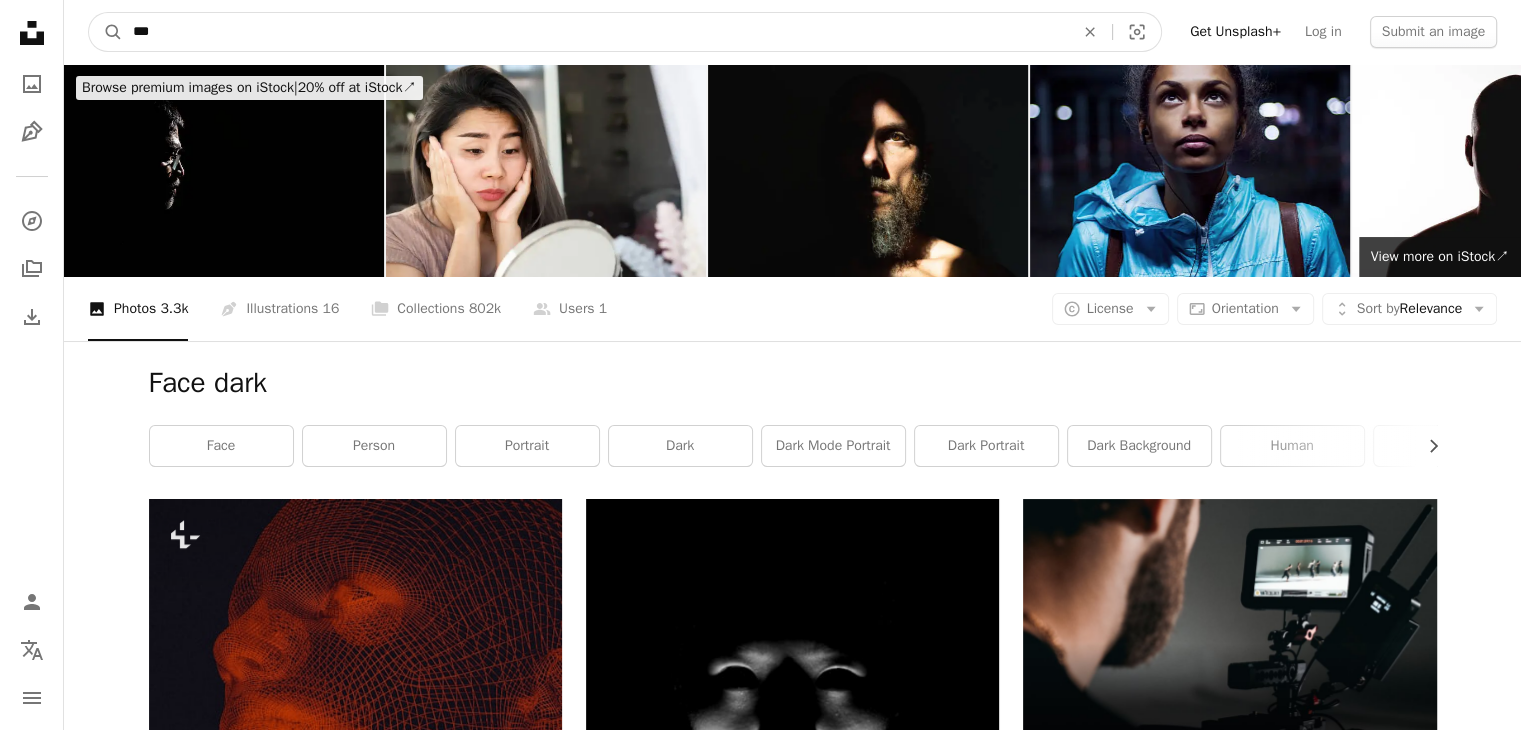 type on "****" 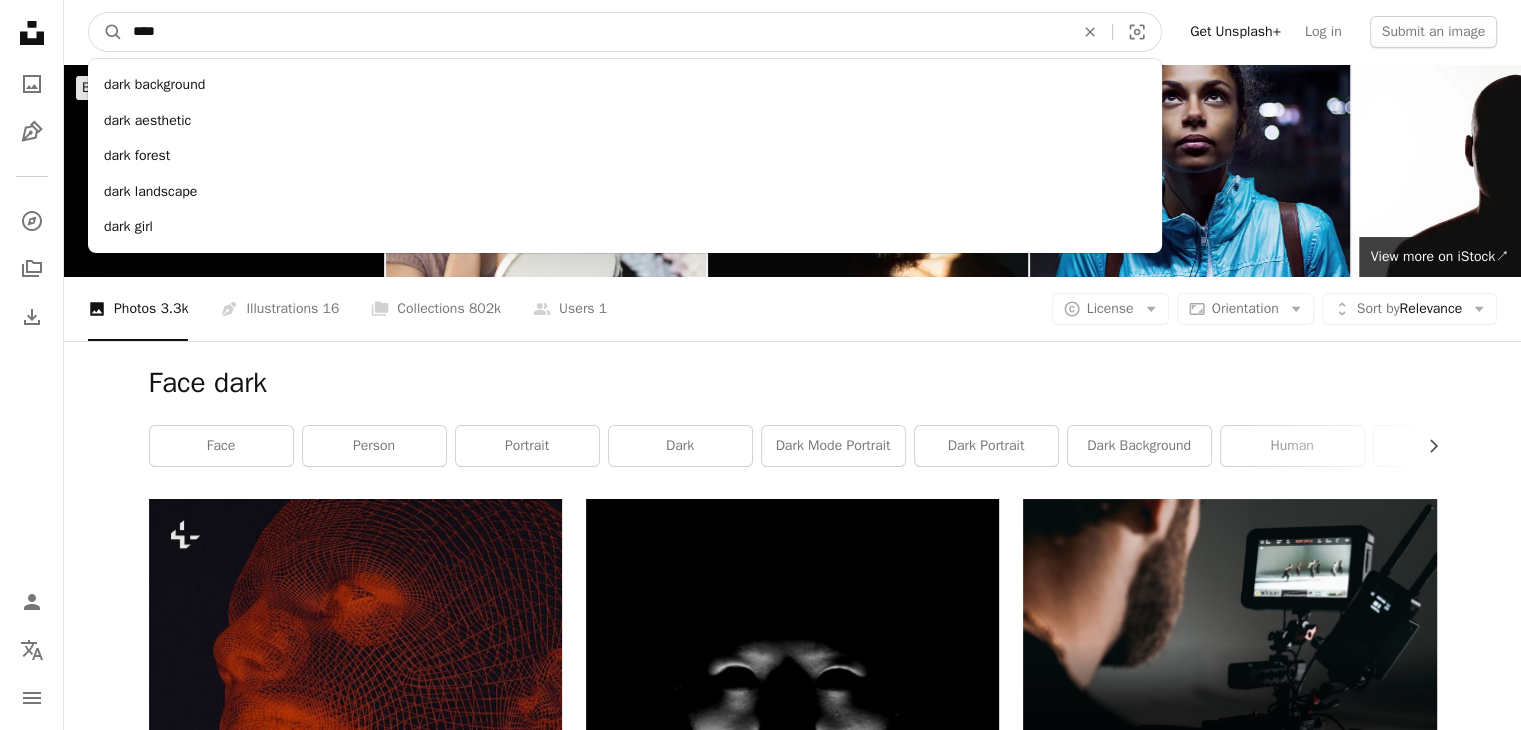 click on "A magnifying glass" at bounding box center [106, 32] 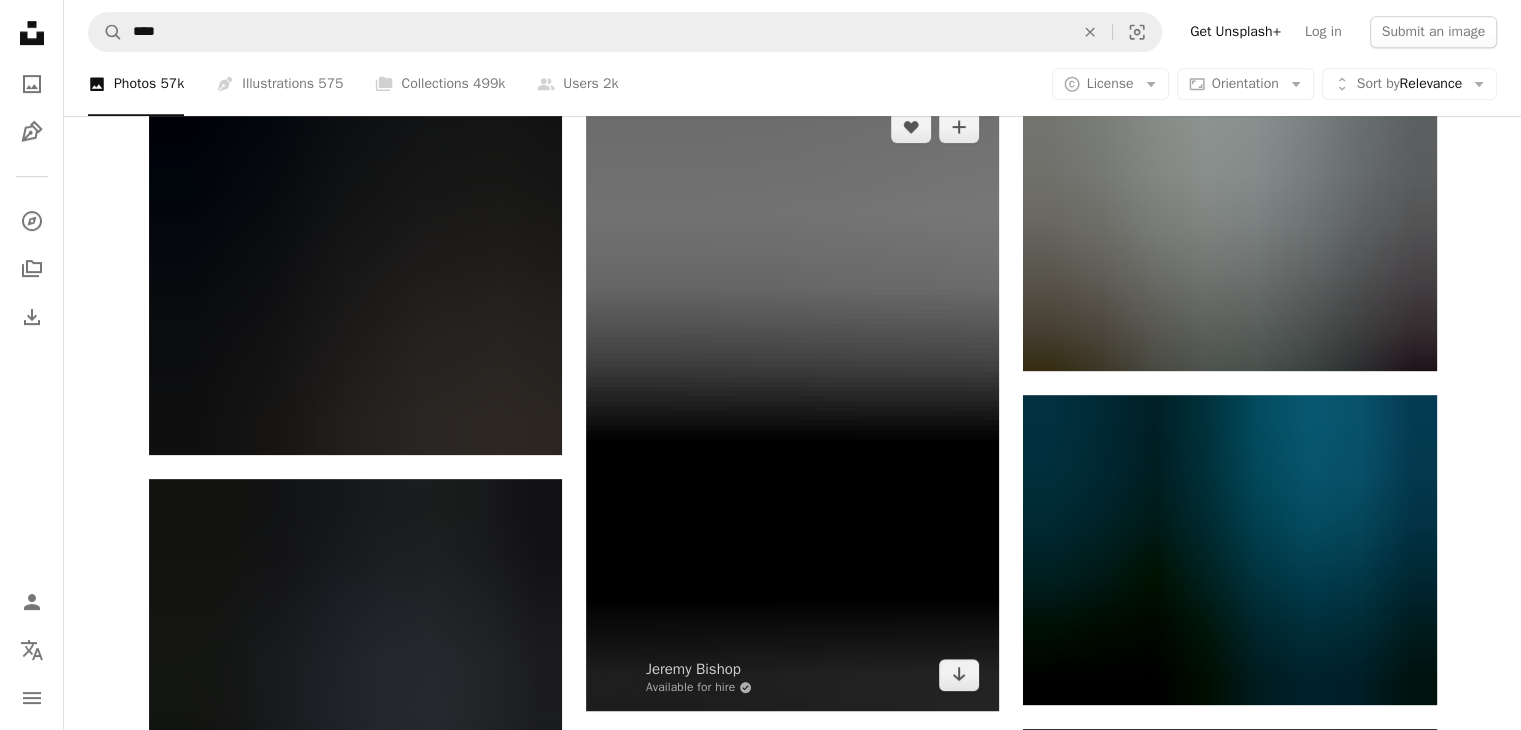 scroll, scrollTop: 1000, scrollLeft: 0, axis: vertical 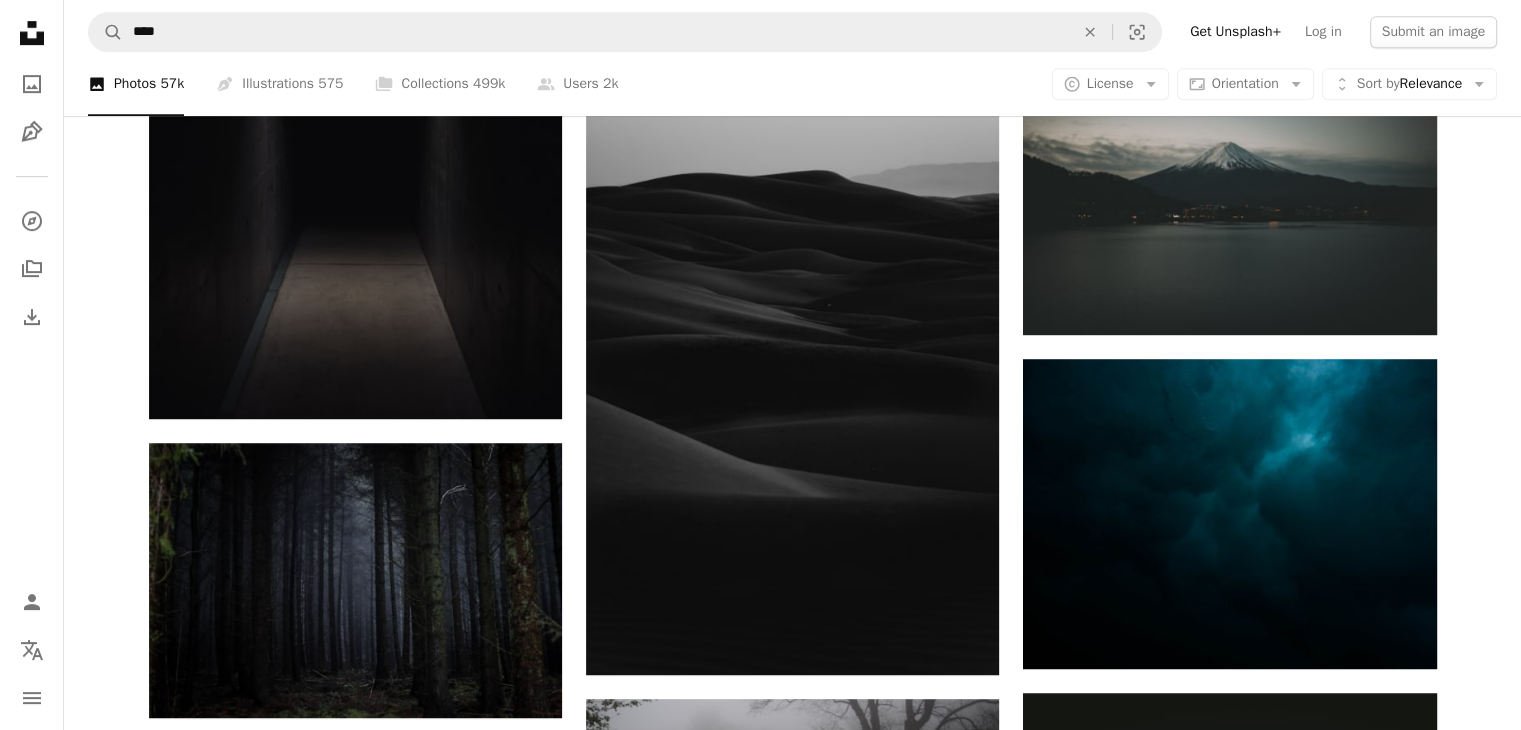 click on "A magnifying glass **** An X shape Visual search Get Unsplash+ Log in Submit an image" at bounding box center (792, 32) 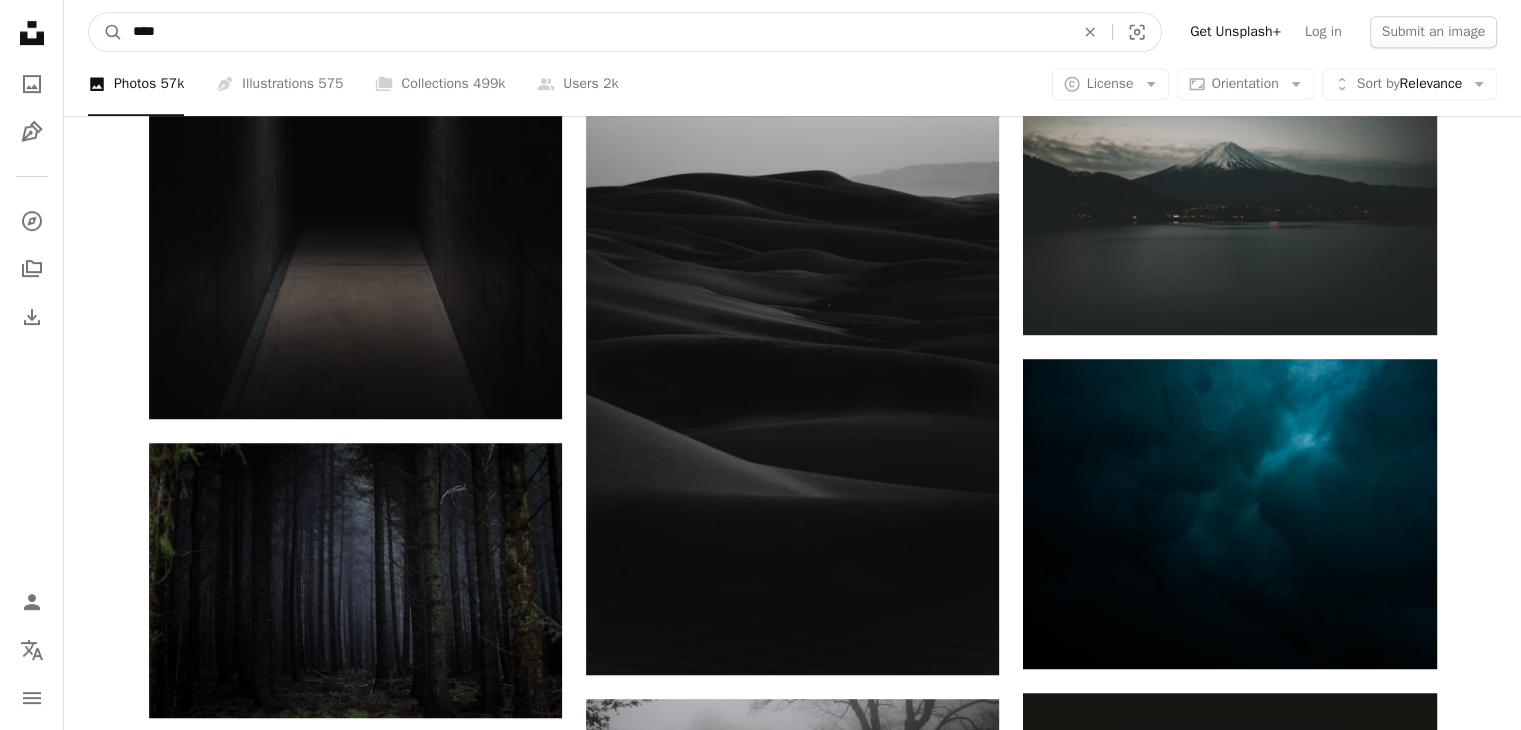 click on "****" at bounding box center (595, 32) 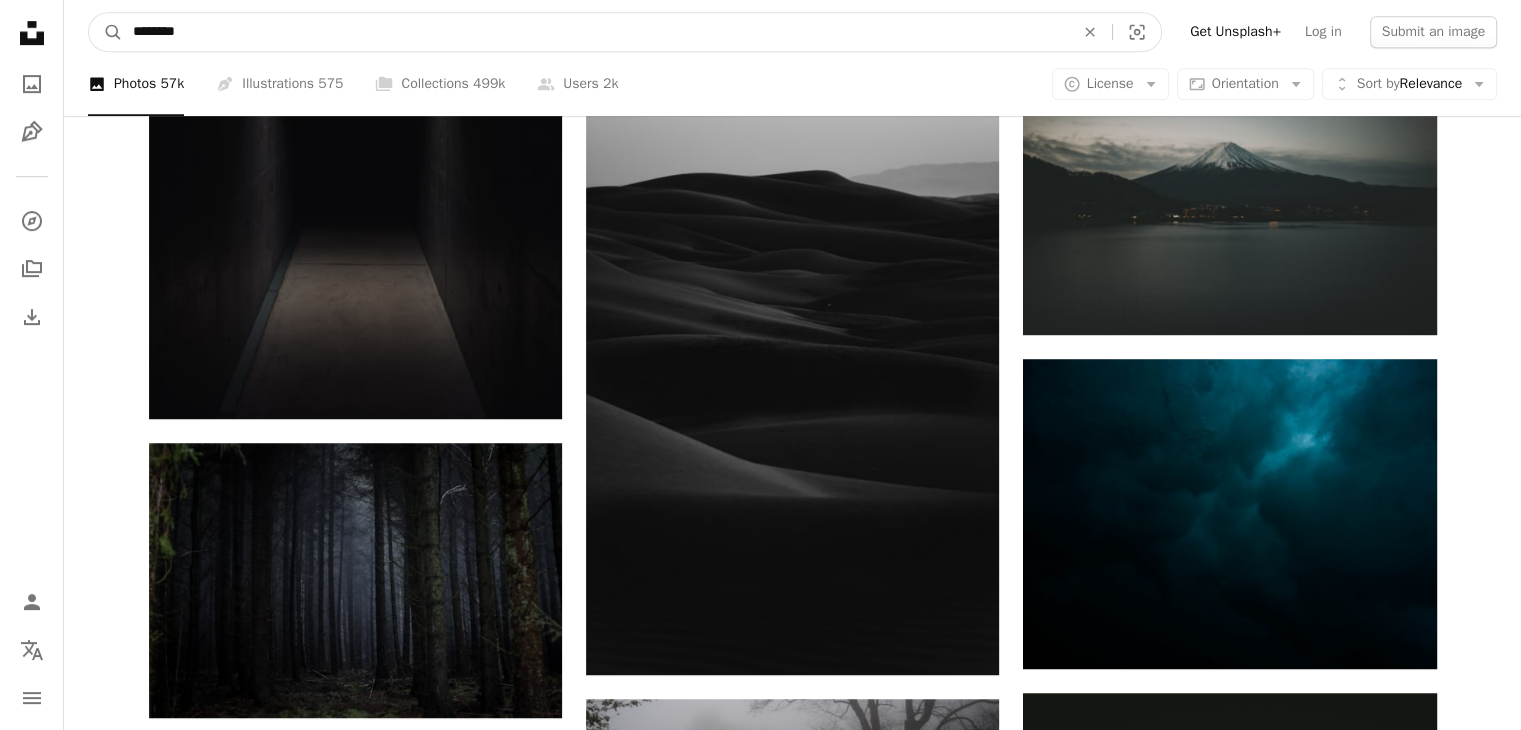 type on "*********" 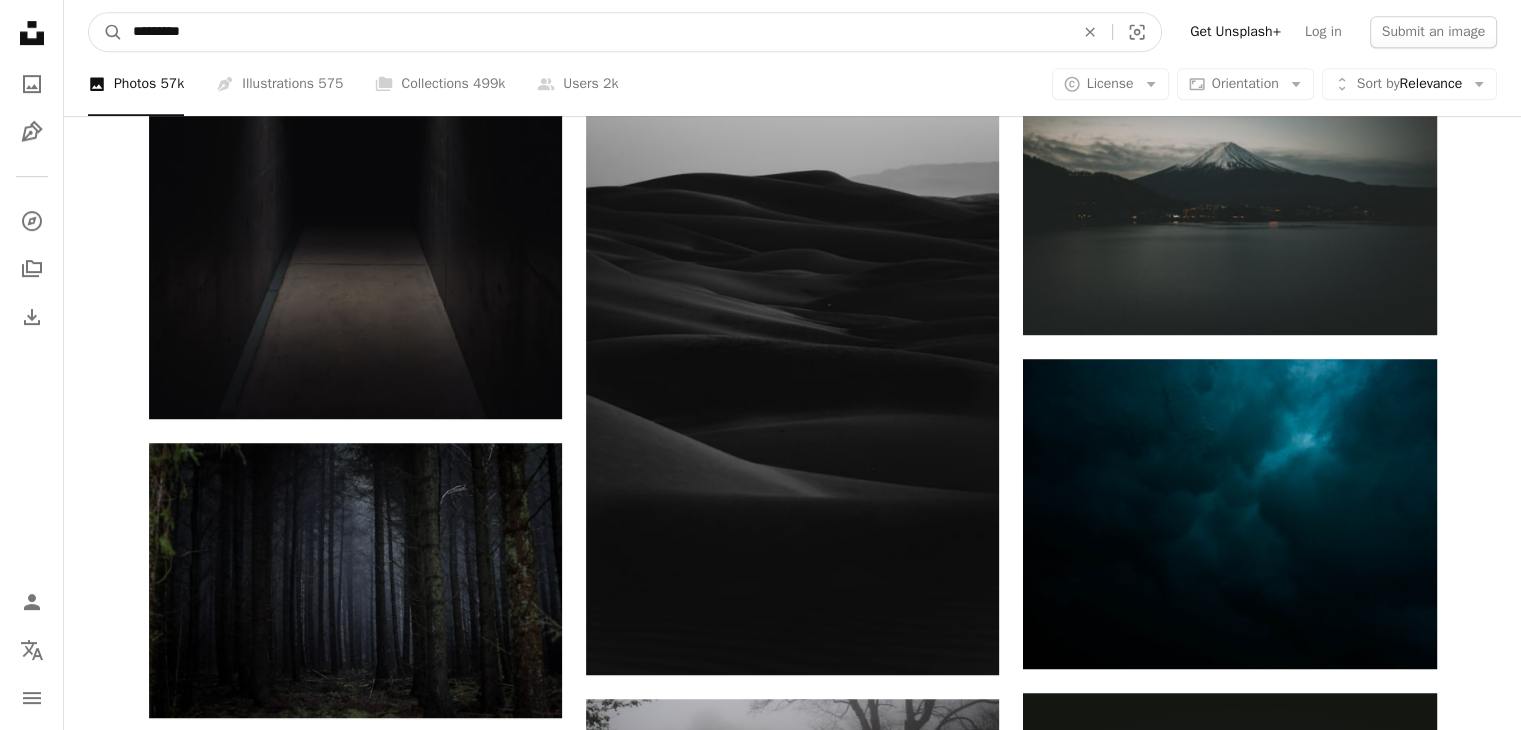 click on "A magnifying glass" at bounding box center [106, 32] 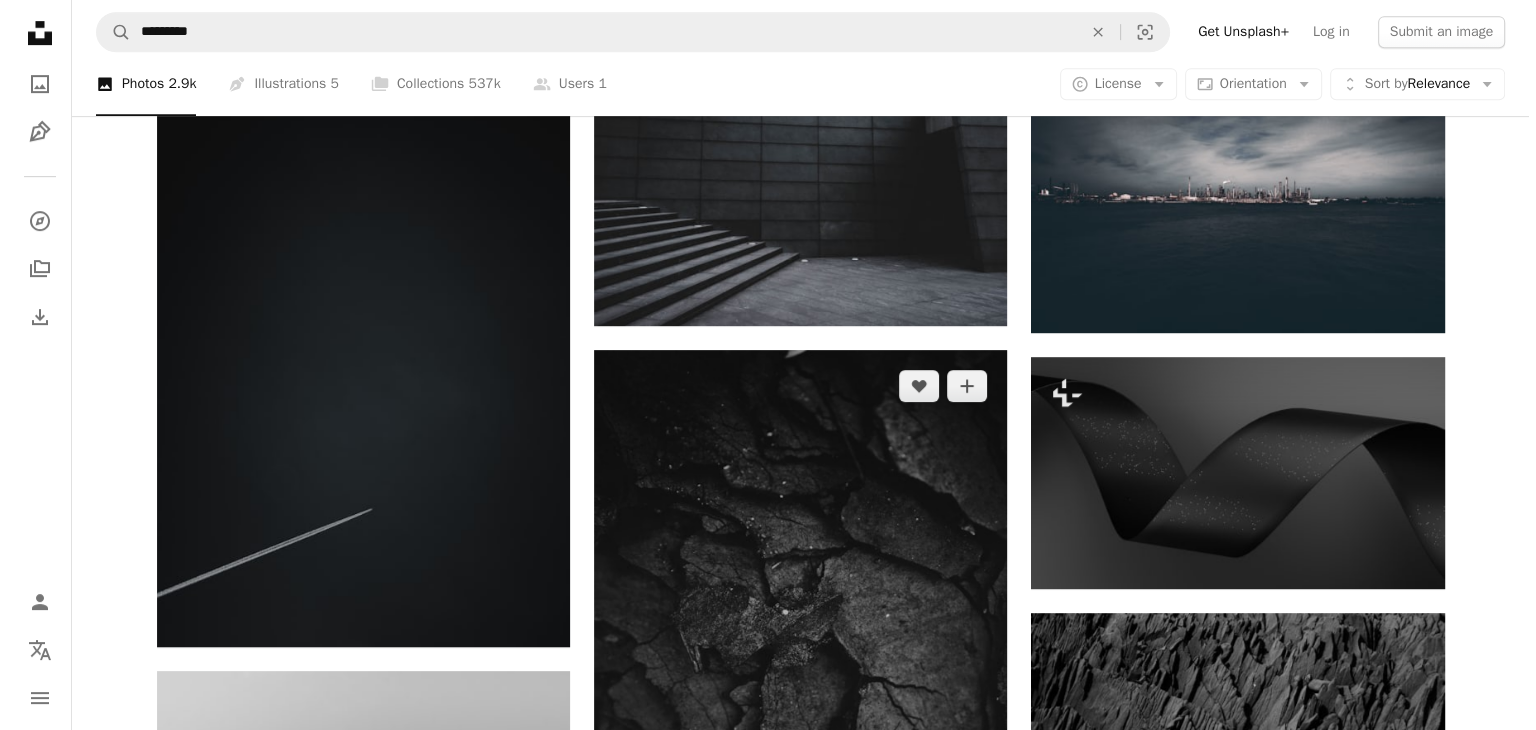 scroll, scrollTop: 1100, scrollLeft: 0, axis: vertical 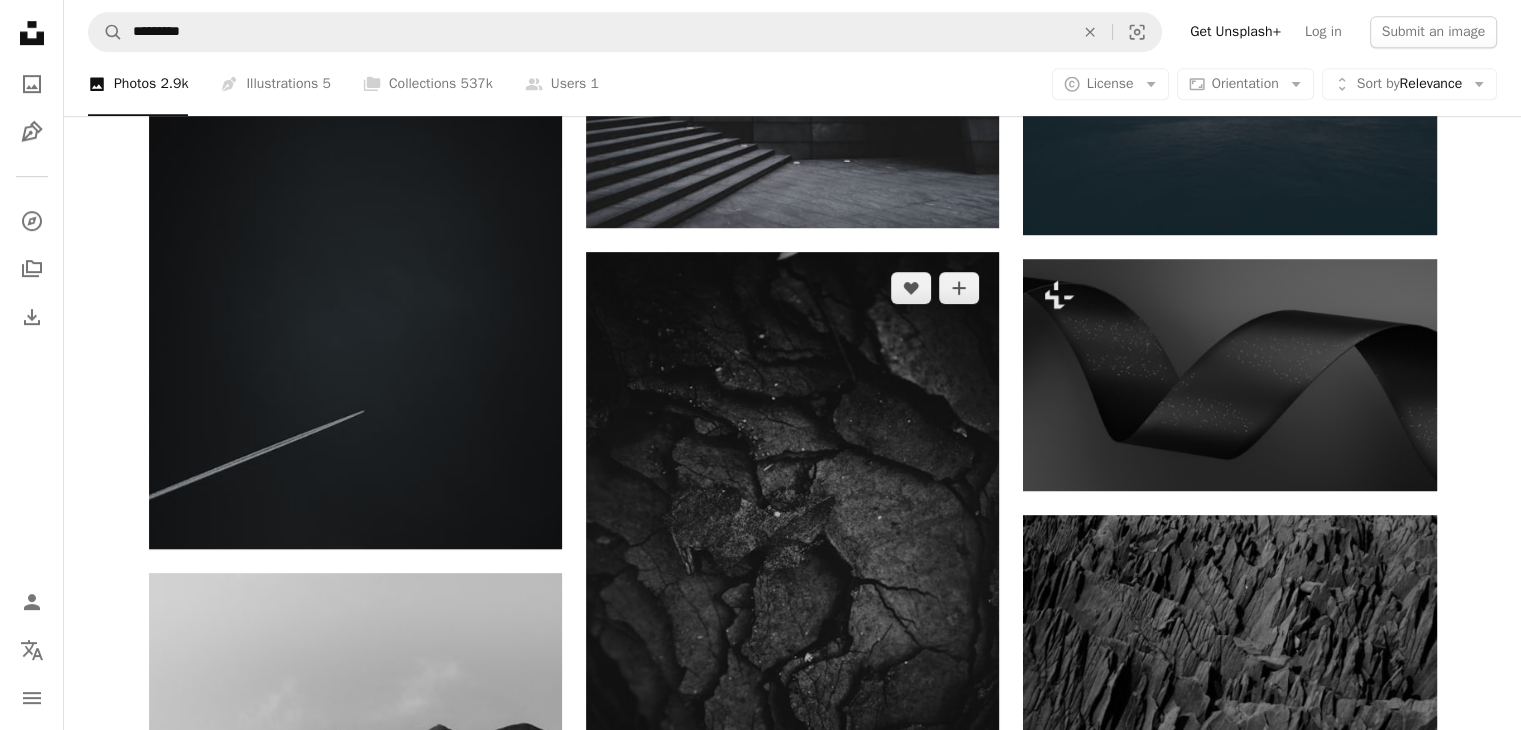 click at bounding box center (792, 562) 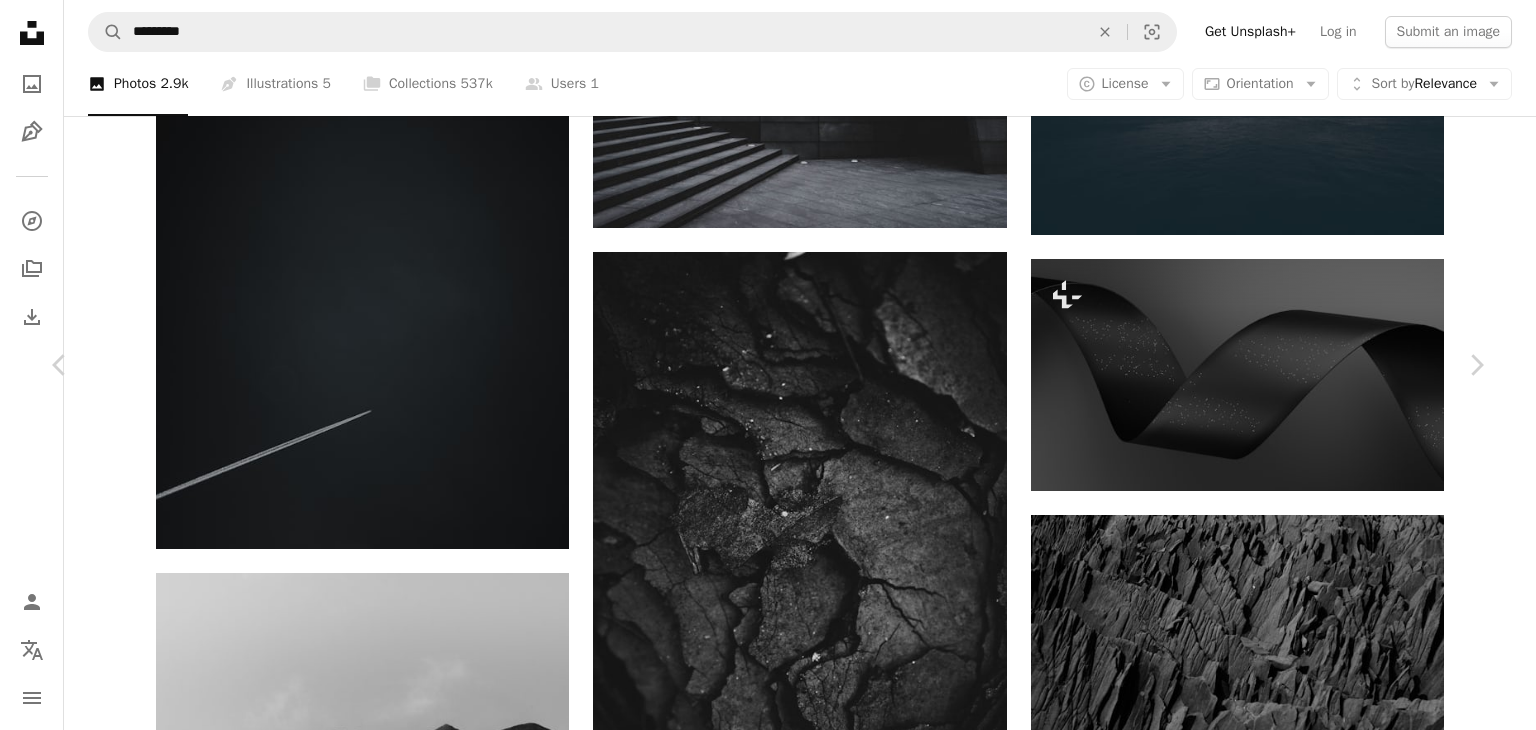scroll, scrollTop: 0, scrollLeft: 0, axis: both 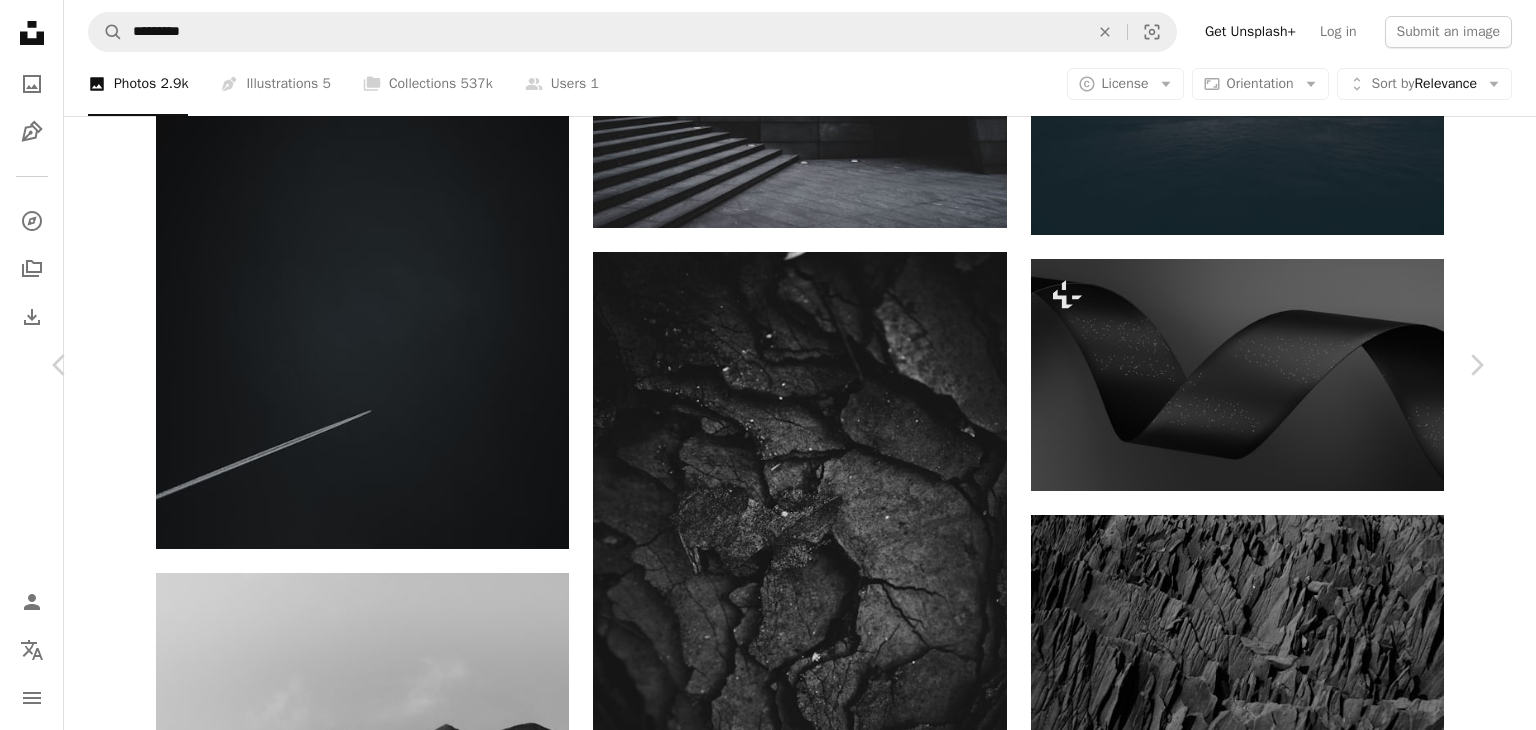 click on "Download free" at bounding box center (1287, 3374) 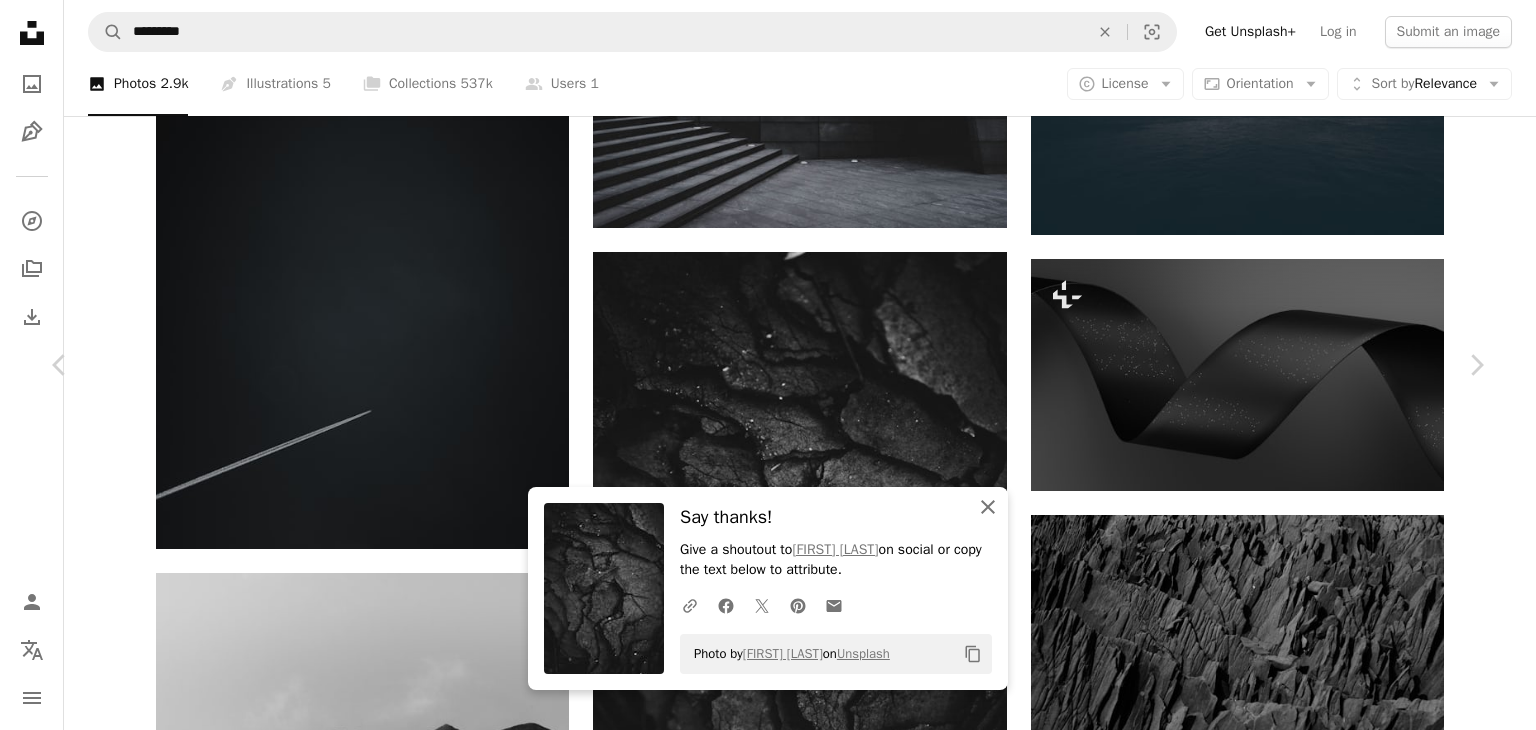 click on "An X shape" 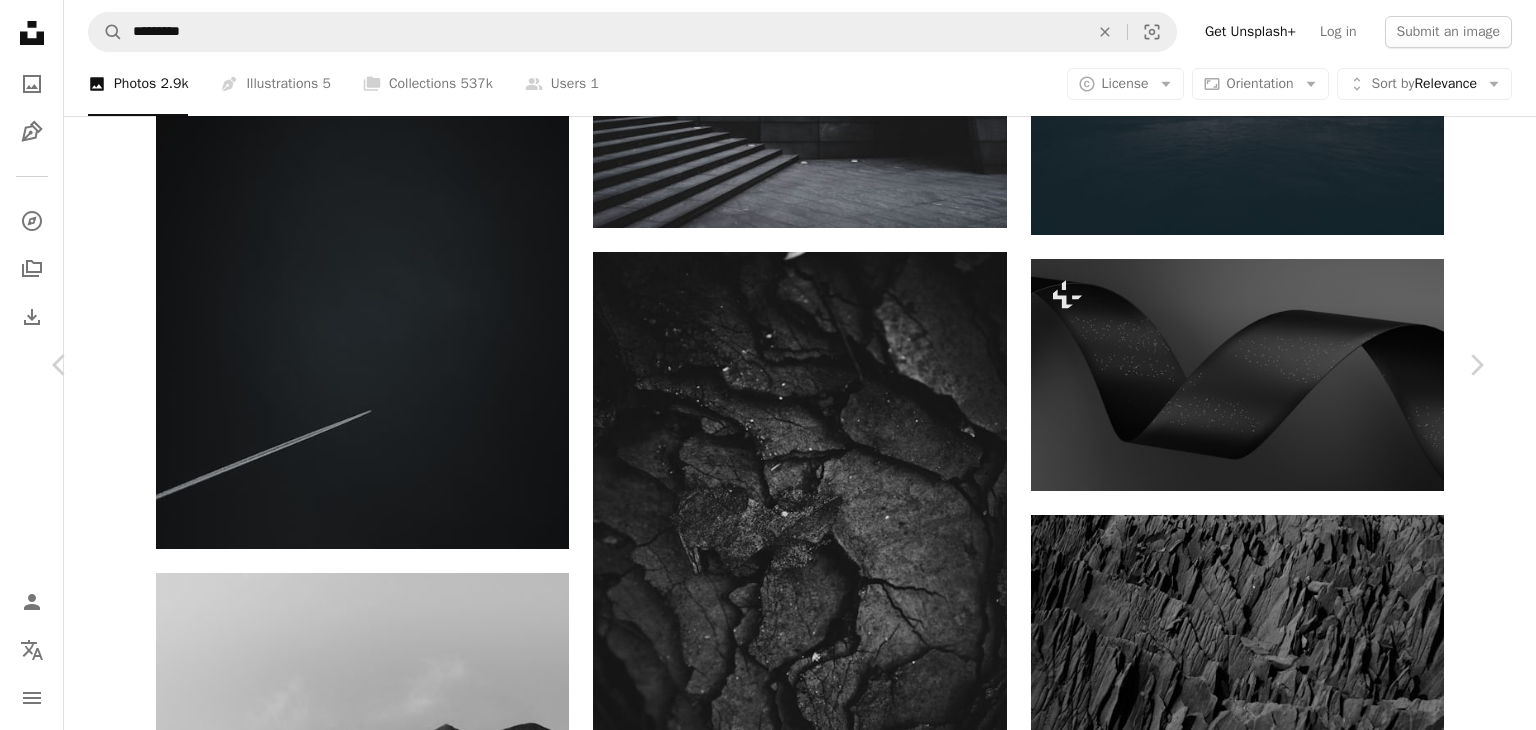 scroll, scrollTop: 900, scrollLeft: 0, axis: vertical 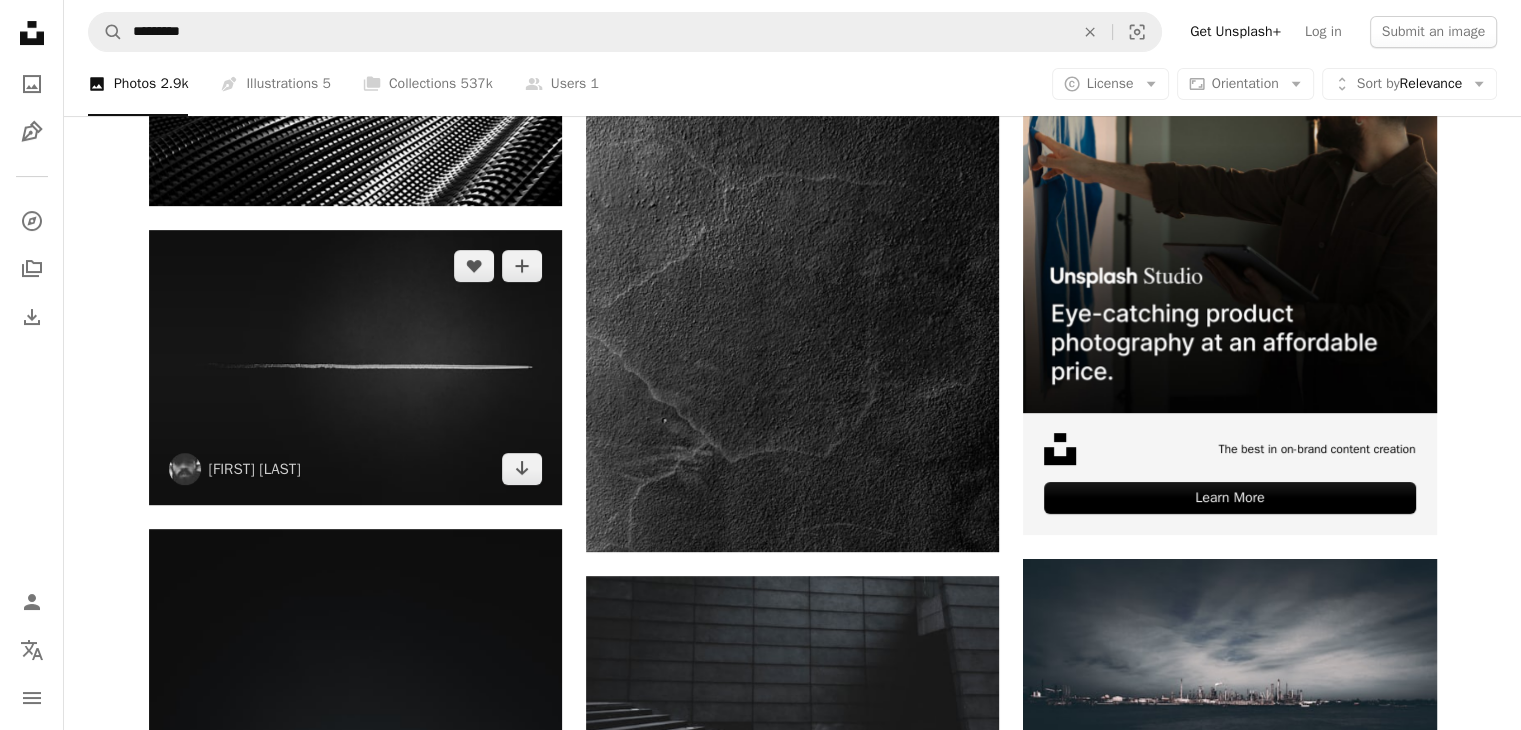 click at bounding box center [355, 367] 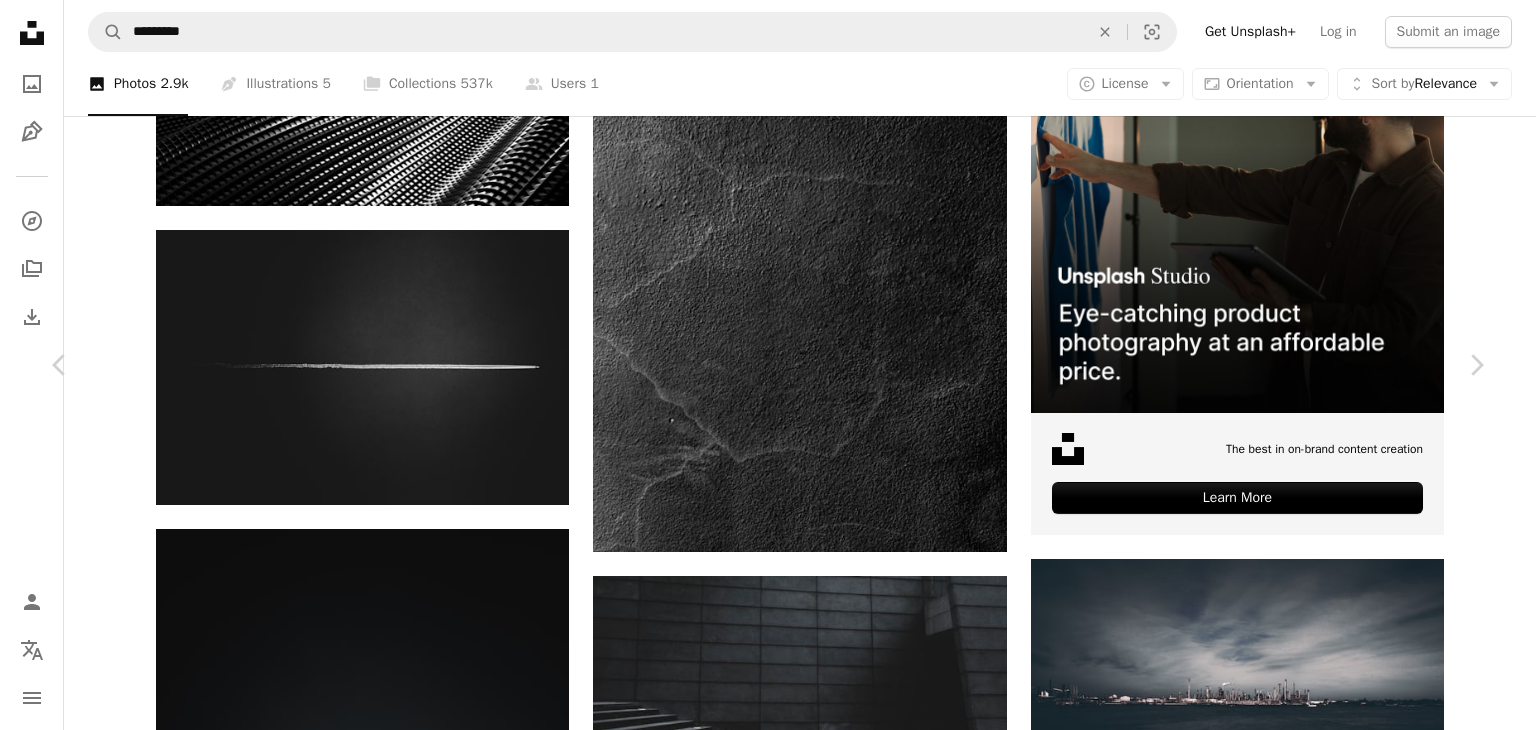 scroll, scrollTop: 700, scrollLeft: 0, axis: vertical 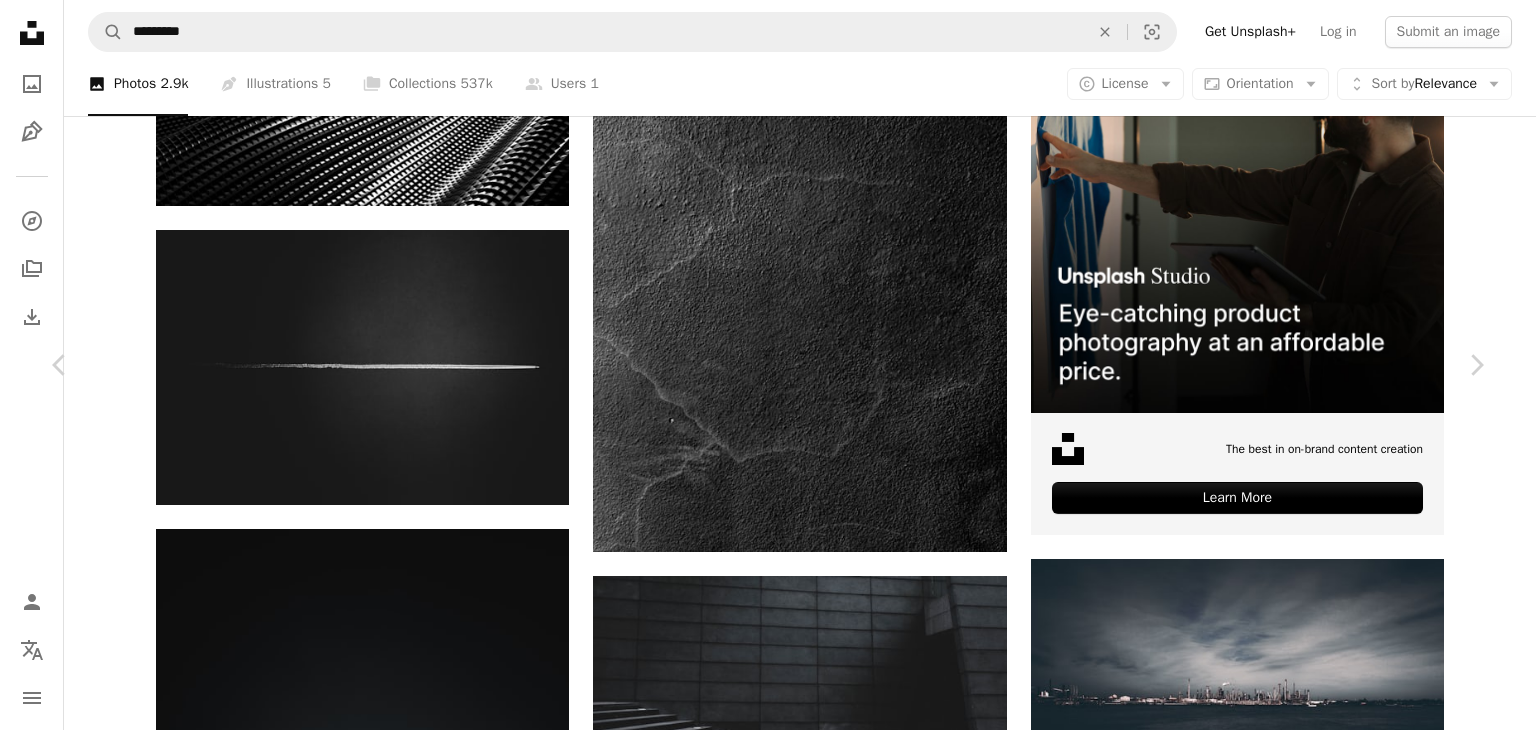 click at bounding box center [918, 4396] 